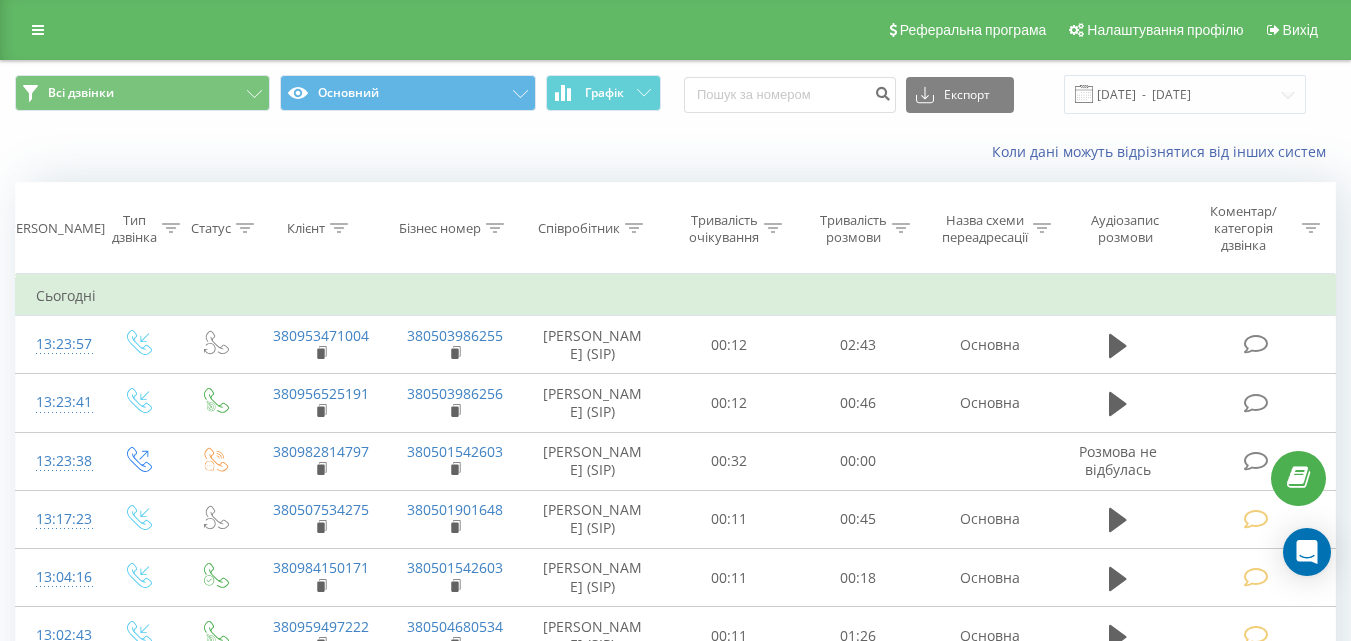 scroll, scrollTop: 0, scrollLeft: 0, axis: both 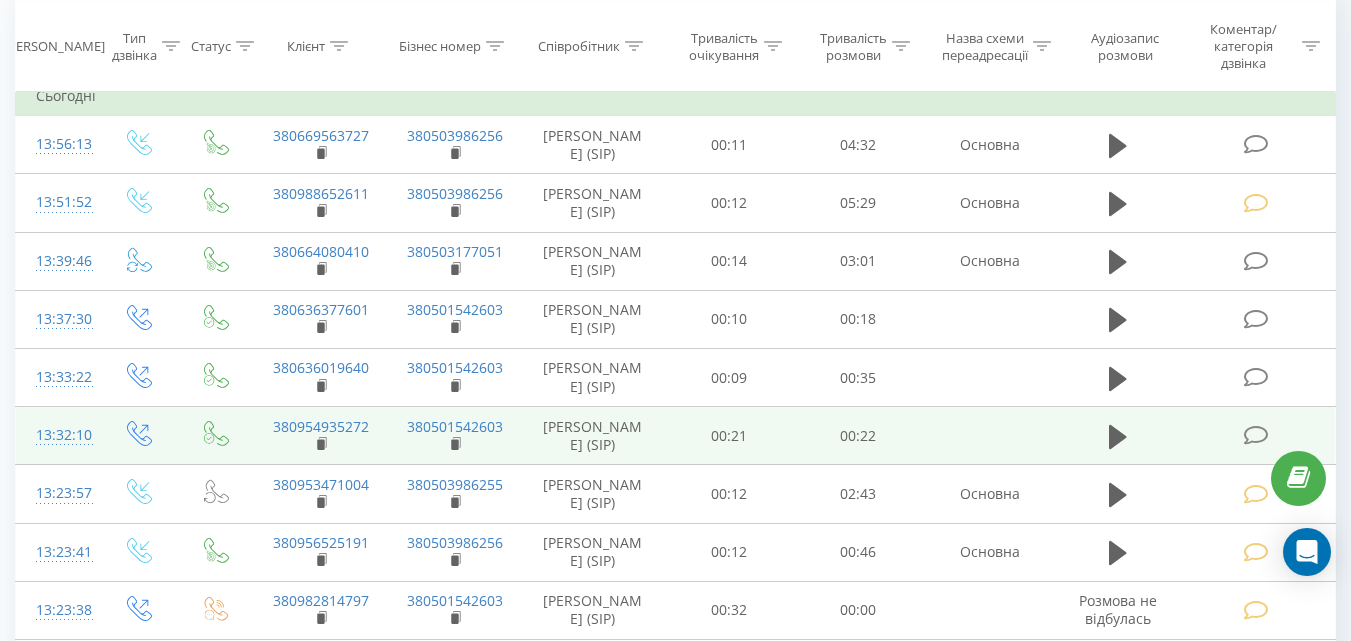 click at bounding box center (1255, 435) 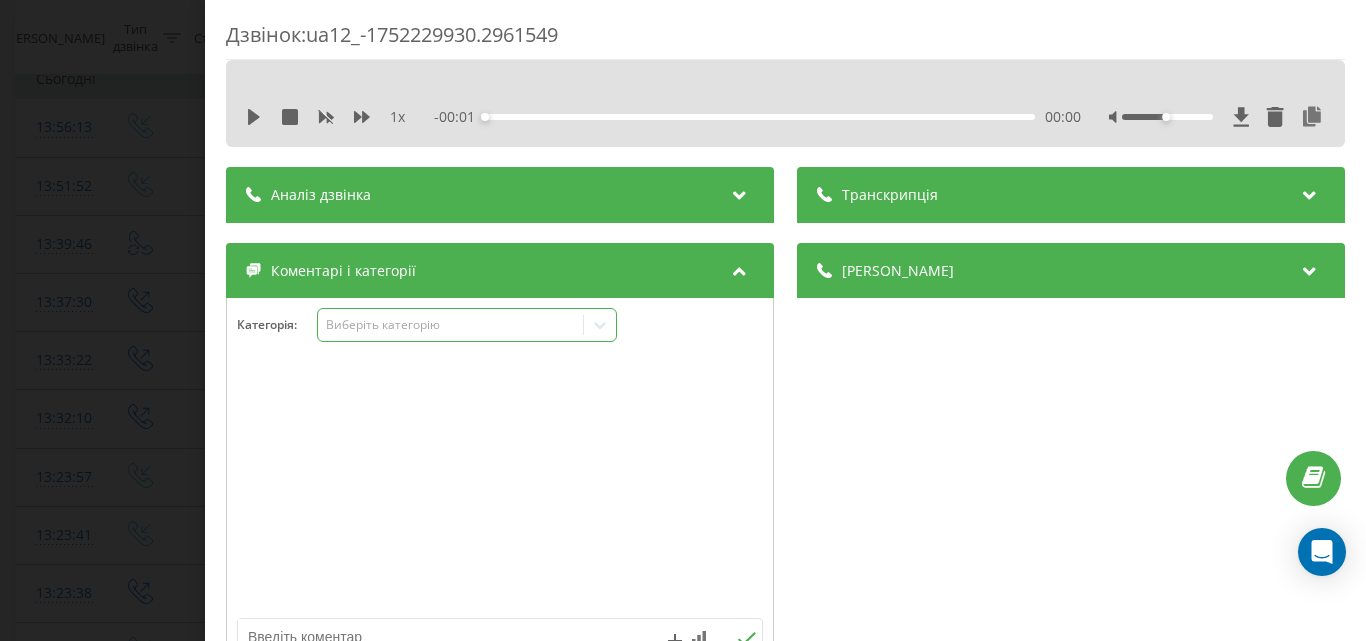 click on "Виберіть категорію" at bounding box center [467, 325] 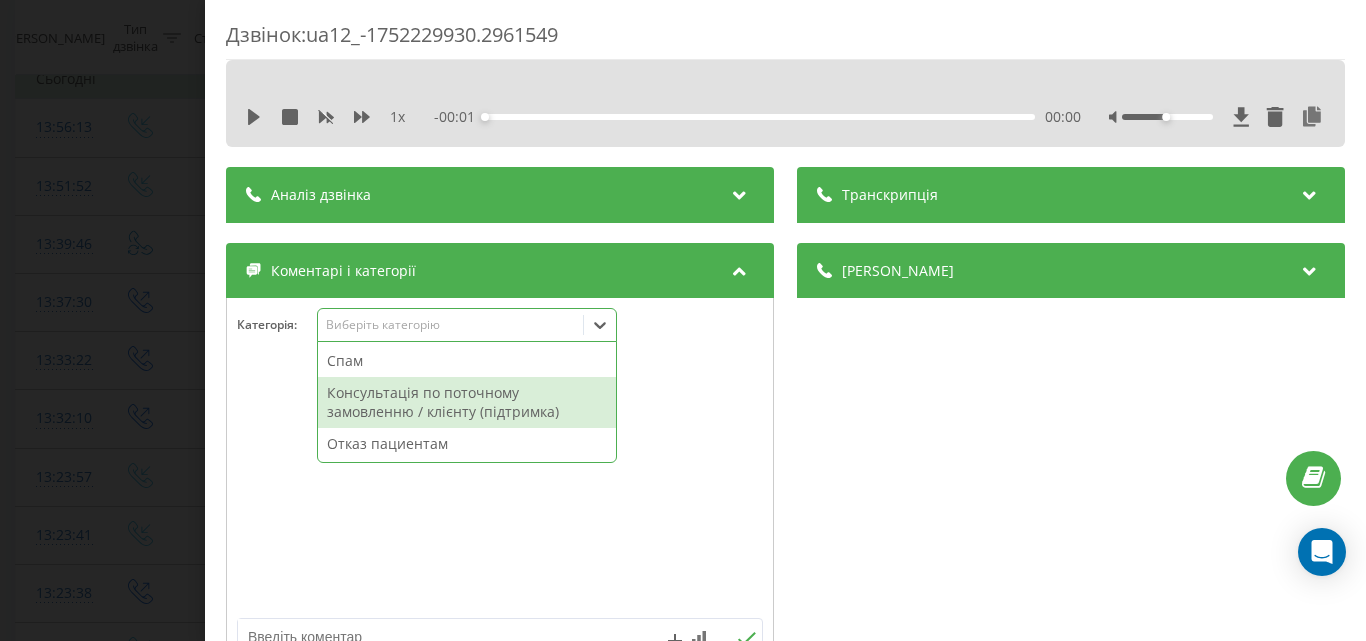 scroll, scrollTop: 95, scrollLeft: 0, axis: vertical 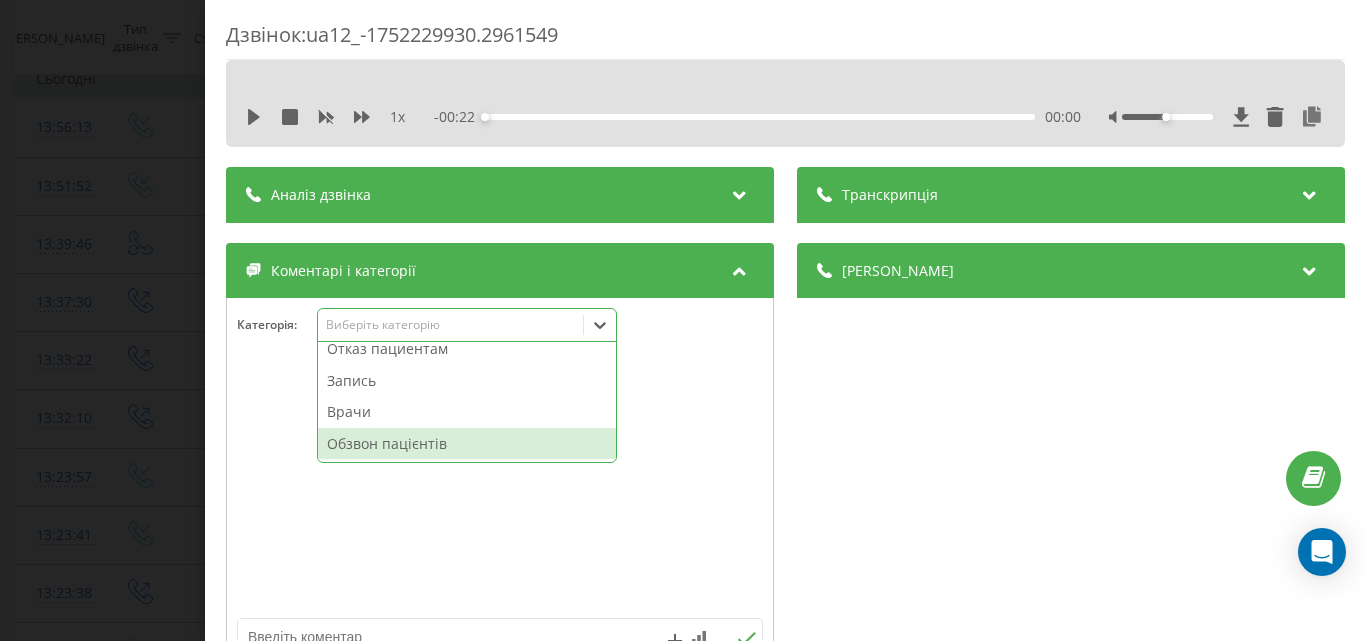 click on "Обзвон пацієнтів" at bounding box center (467, 444) 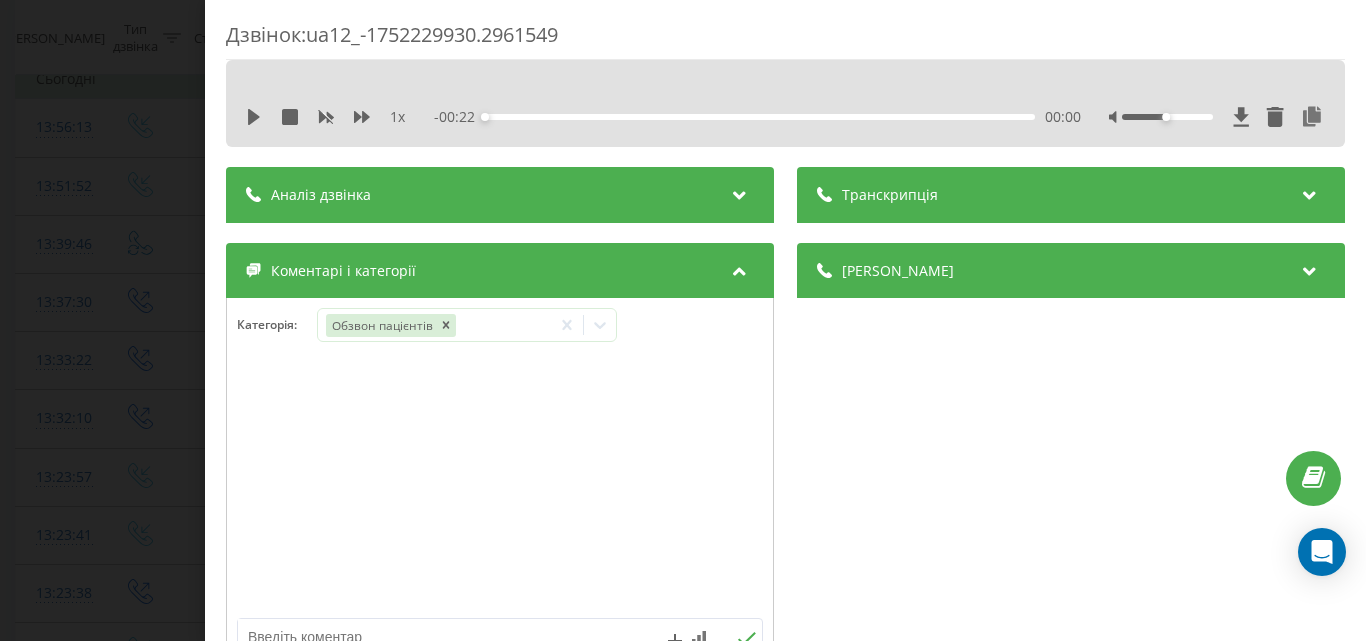 click on "Дзвінок :  ua12_-1752229930.2961549   1 x  - 00:22 00:00   00:00   Транскрипція Для AI-аналізу майбутніх дзвінків  налаштуйте та активуйте профіль на сторінці . Якщо профіль вже є і дзвінок відповідає його умовам, оновіть сторінку через 10 хвилин - AI аналізує поточний дзвінок. Аналіз дзвінка Для AI-аналізу майбутніх дзвінків  налаштуйте та активуйте профіль на сторінці . Якщо профіль вже є і дзвінок відповідає його умовам, оновіть сторінку через 10 хвилин - AI аналізує поточний дзвінок. Деталі дзвінка Загальне Дата дзвінка 2025-07-11 13:32:10 Тип дзвінка Вихідний Статус дзвінка Успішний 380501542603" at bounding box center [683, 320] 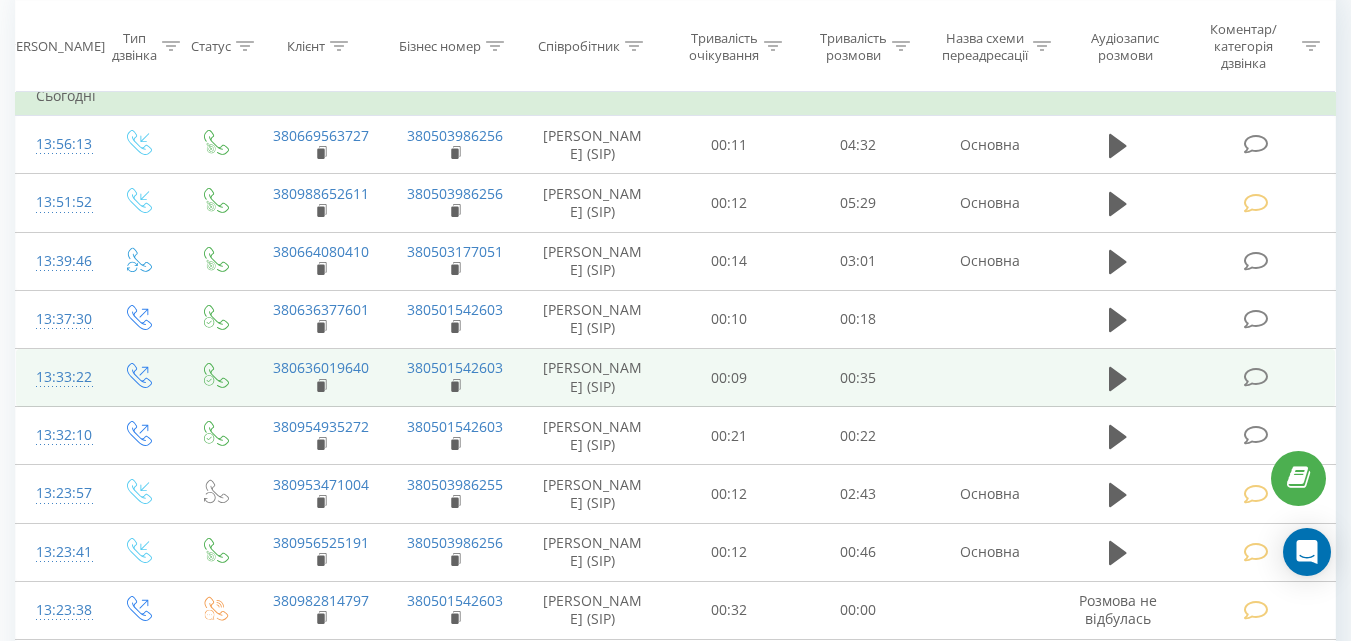 click at bounding box center [1255, 377] 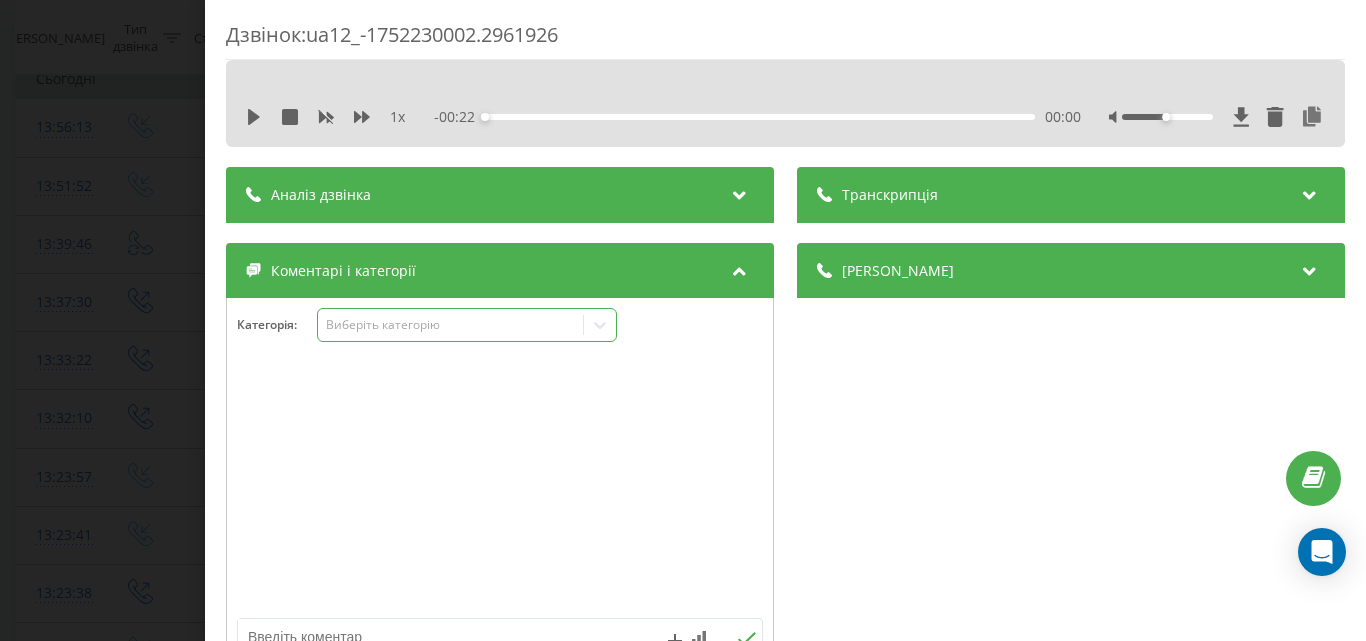 click on "Виберіть категорію" at bounding box center (450, 325) 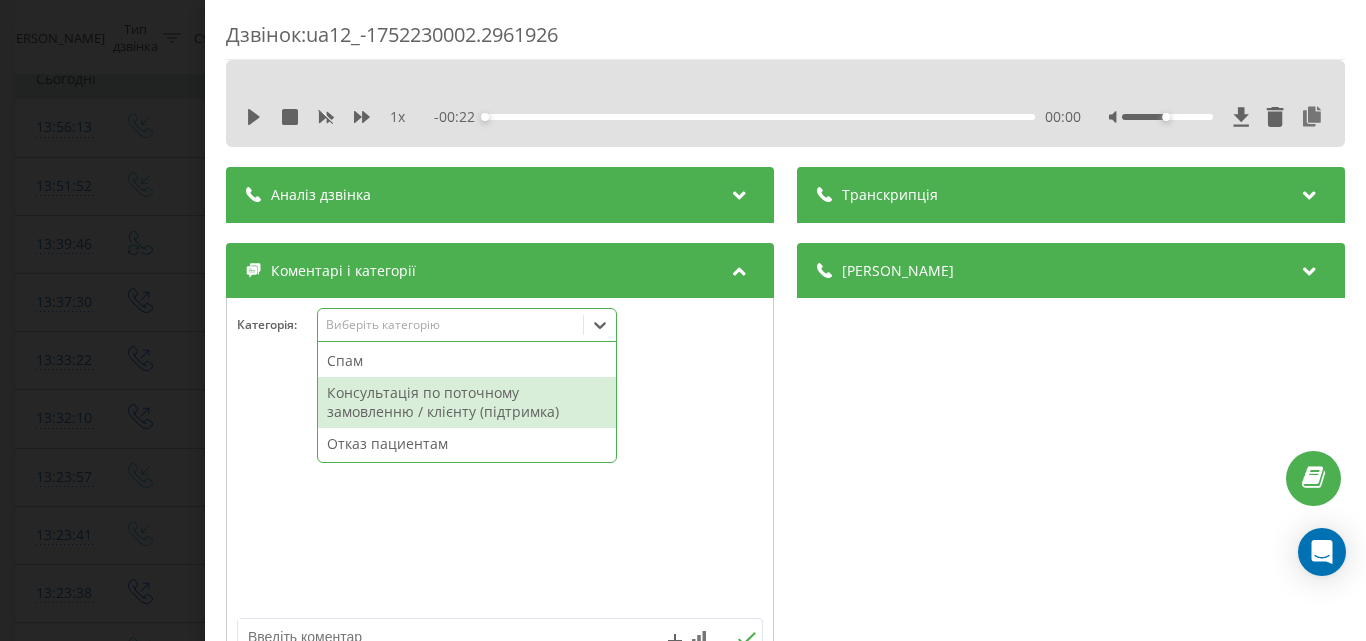 scroll, scrollTop: 95, scrollLeft: 0, axis: vertical 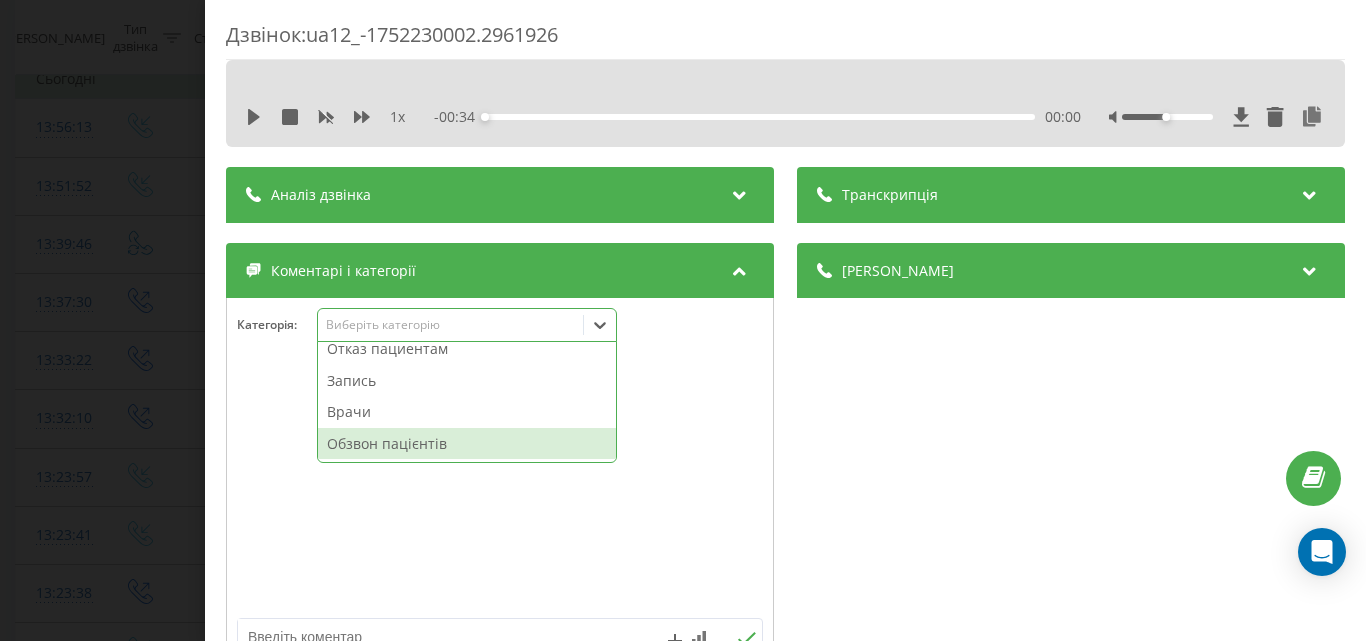 click on "Обзвон пацієнтів" at bounding box center [467, 444] 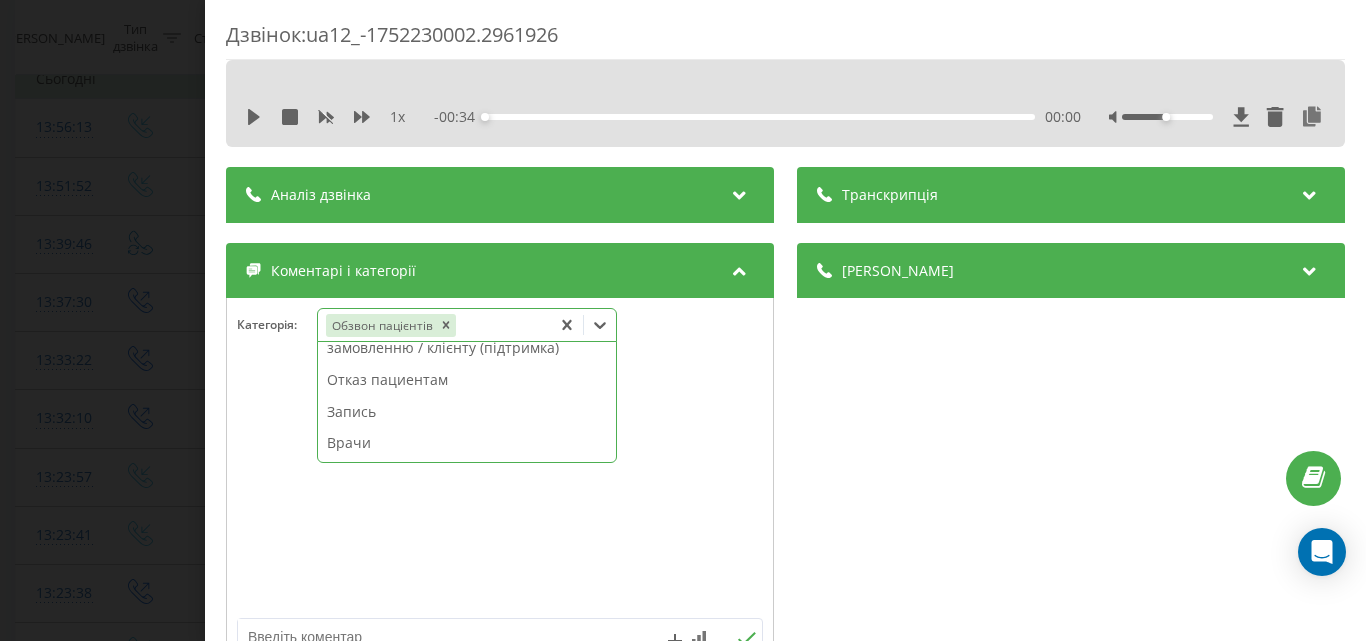 click on "Дзвінок :  ua12_-1752230002.2961926   1 x  - 00:34 00:00   00:00   Транскрипція Для AI-аналізу майбутніх дзвінків  налаштуйте та активуйте профіль на сторінці . Якщо профіль вже є і дзвінок відповідає його умовам, оновіть сторінку через 10 хвилин - AI аналізує поточний дзвінок. Аналіз дзвінка Для AI-аналізу майбутніх дзвінків  налаштуйте та активуйте профіль на сторінці . Якщо профіль вже є і дзвінок відповідає його умовам, оновіть сторінку через 10 хвилин - AI аналізує поточний дзвінок. Деталі дзвінка Загальне Дата дзвінка 2025-07-11 13:33:22 Тип дзвінка Вихідний Статус дзвінка Успішний 380501542603" at bounding box center [683, 320] 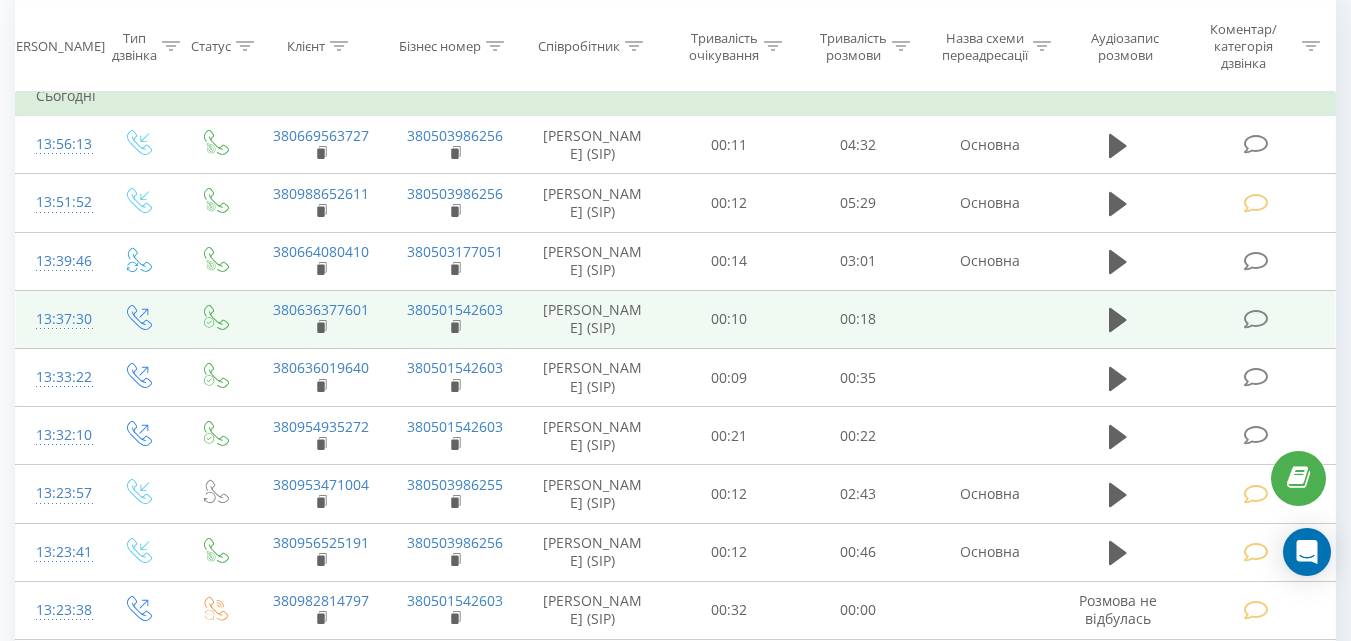 click at bounding box center [1255, 319] 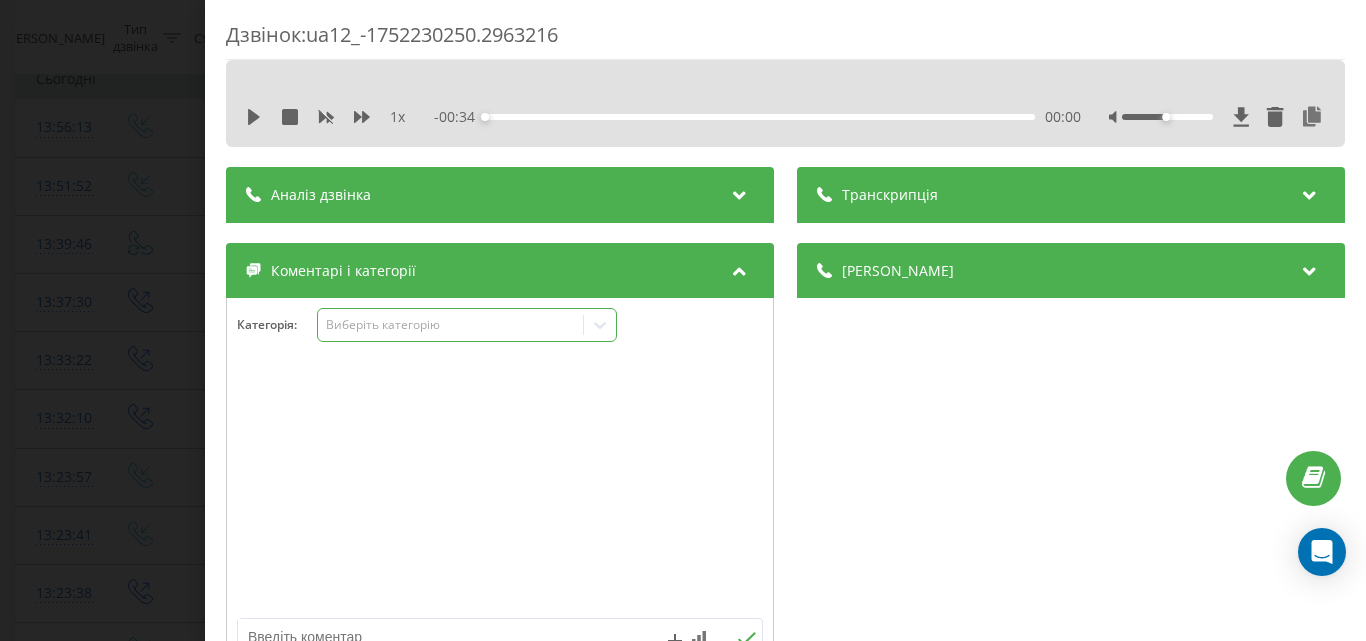 click on "Виберіть категорію" at bounding box center (450, 325) 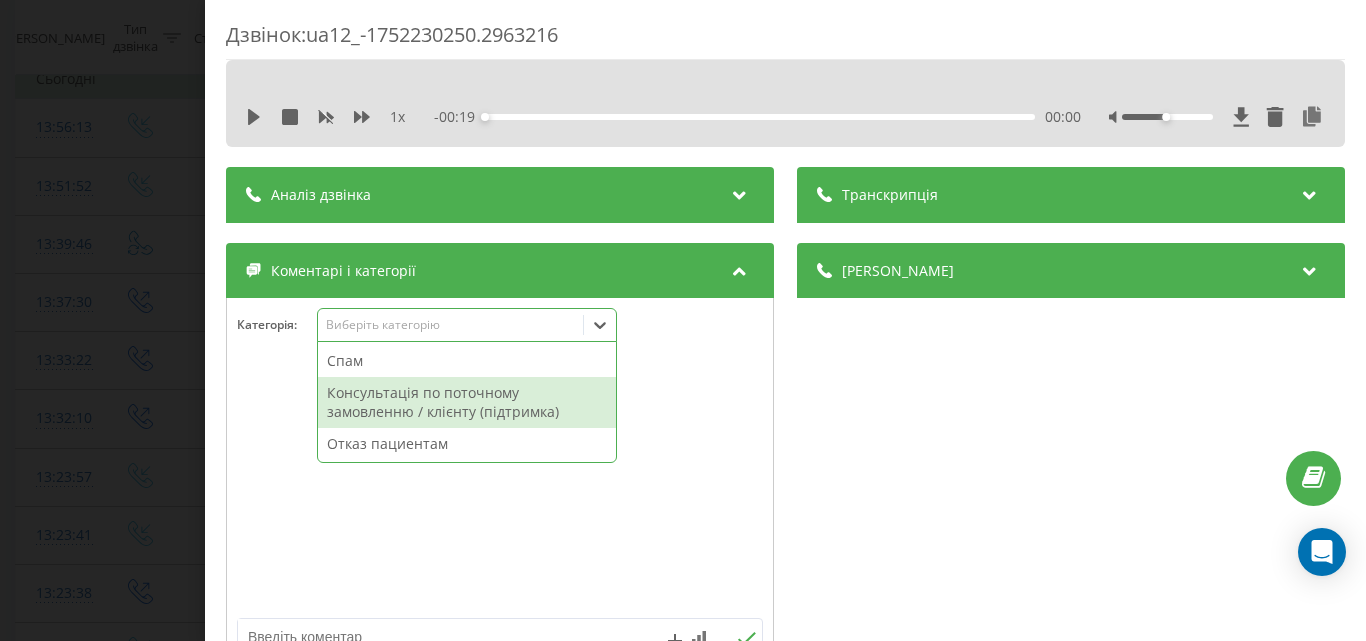 scroll, scrollTop: 95, scrollLeft: 0, axis: vertical 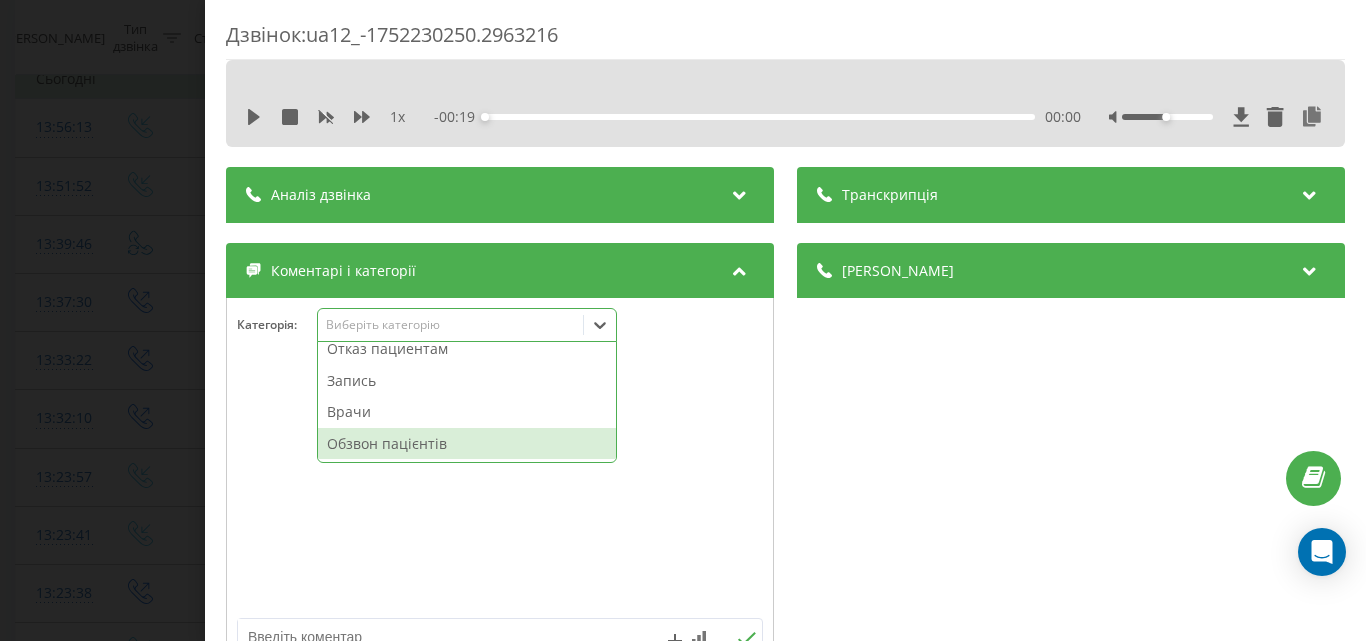 click on "Обзвон пацієнтів" at bounding box center (467, 444) 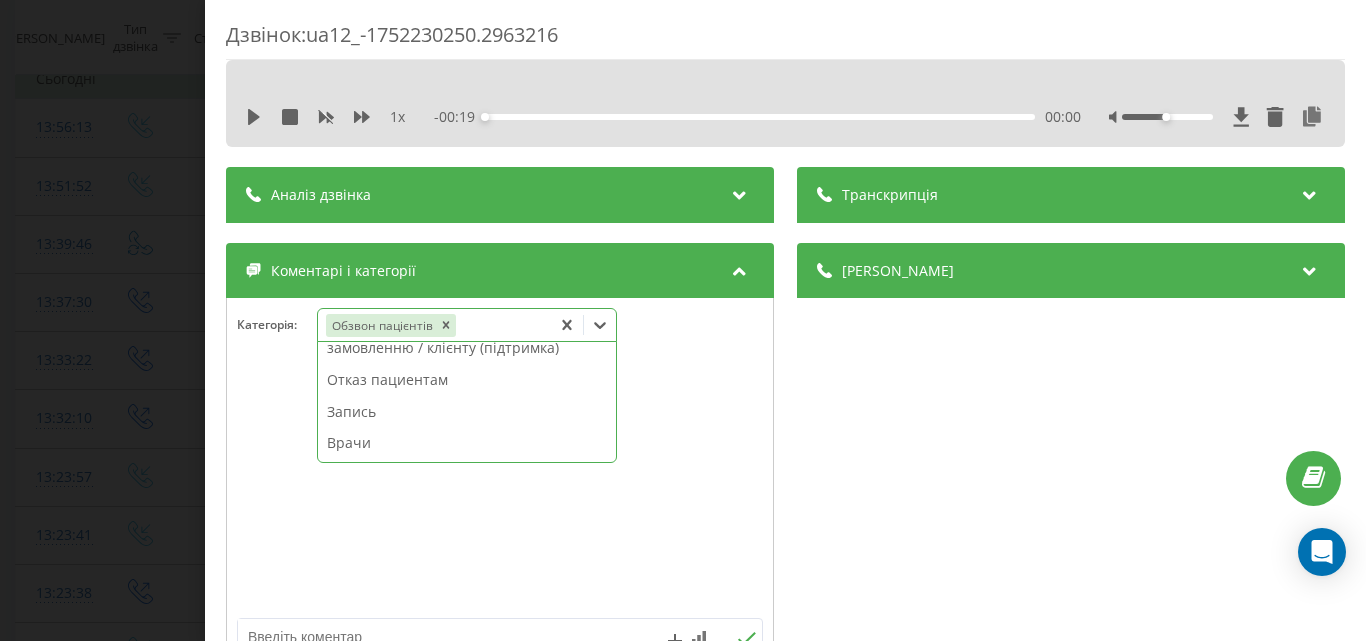 scroll, scrollTop: 64, scrollLeft: 0, axis: vertical 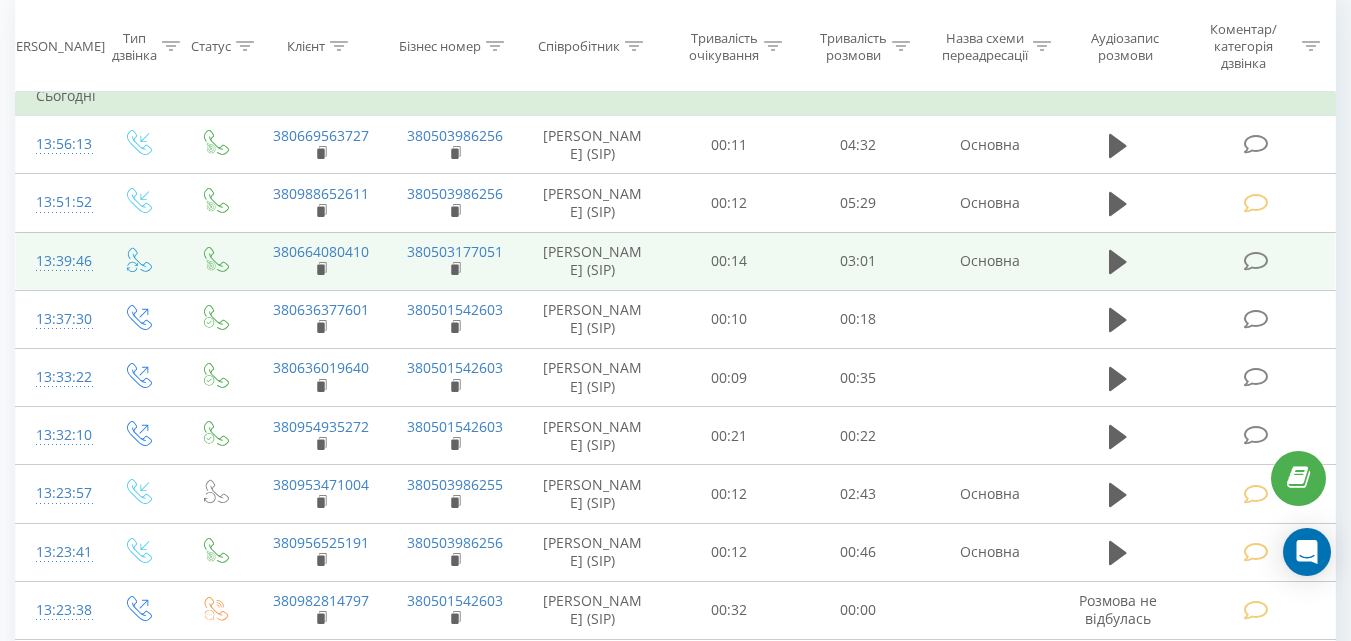 click at bounding box center (1255, 261) 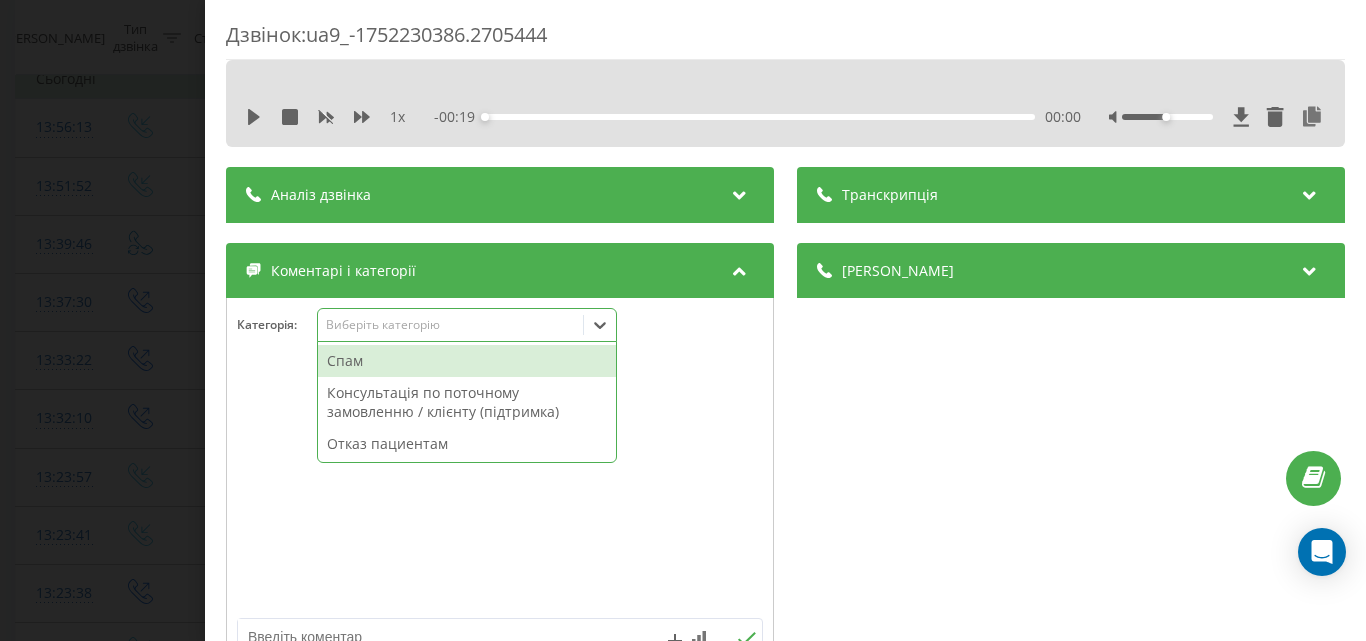 click on "Виберіть категорію" at bounding box center [450, 325] 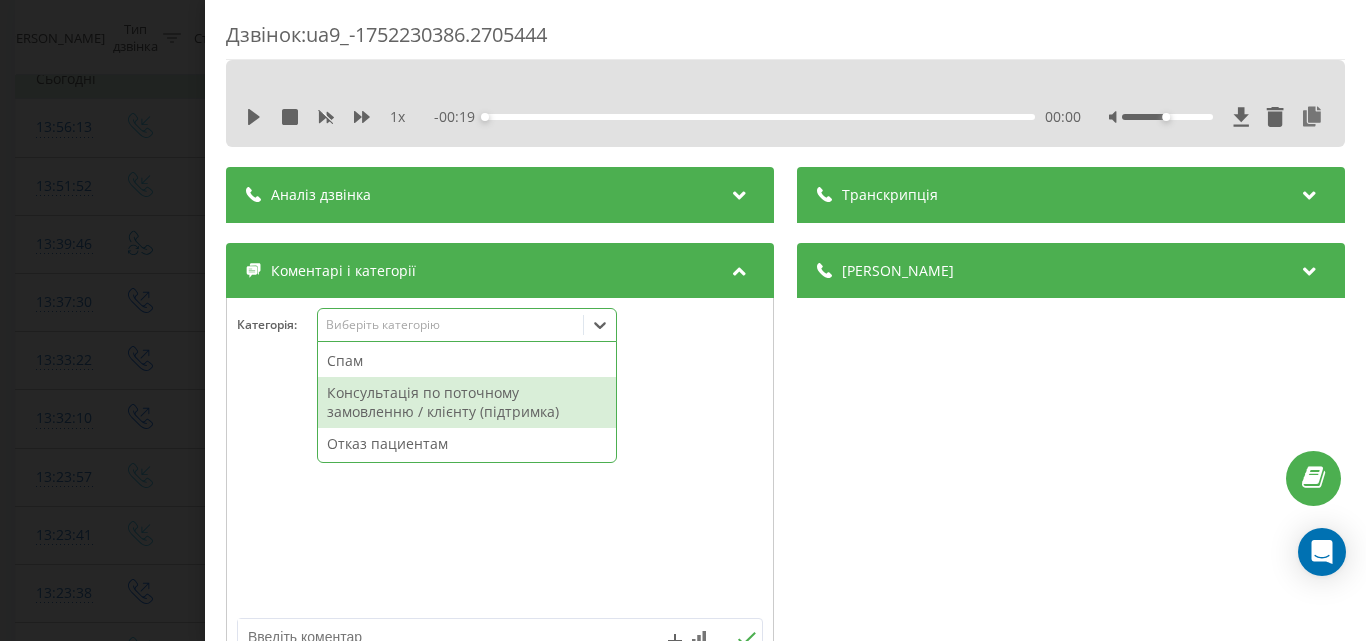 scroll, scrollTop: 95, scrollLeft: 0, axis: vertical 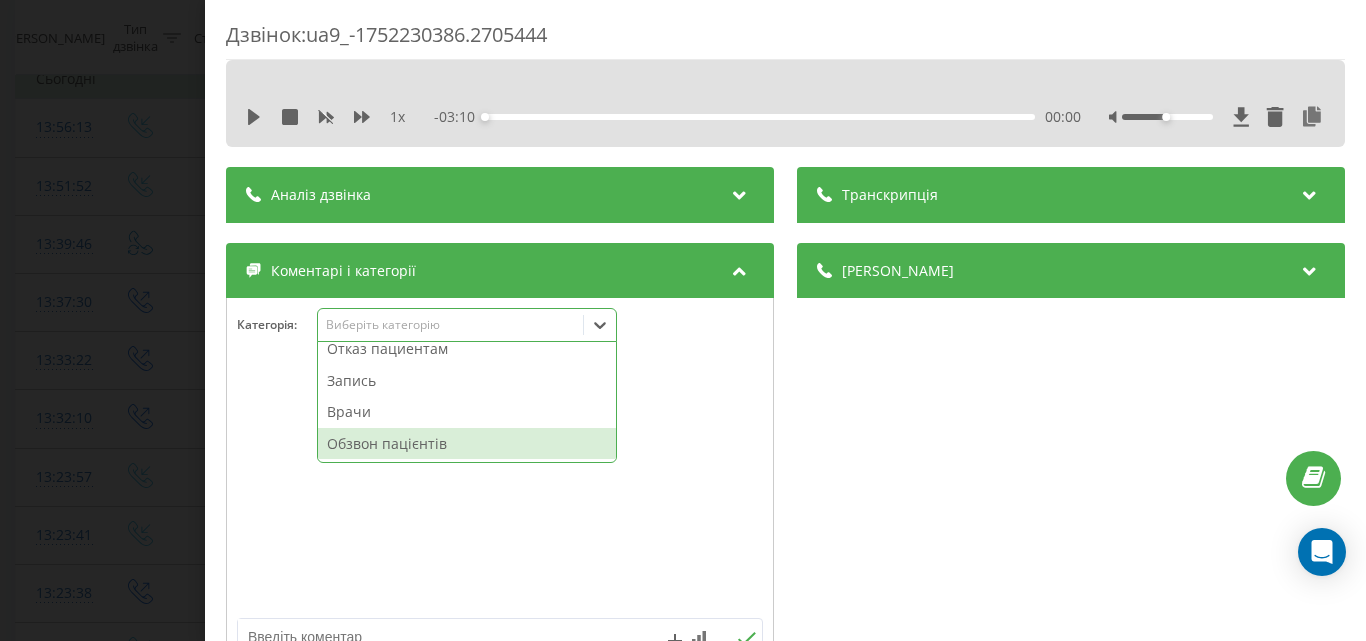 click on "Обзвон пацієнтів" at bounding box center (467, 444) 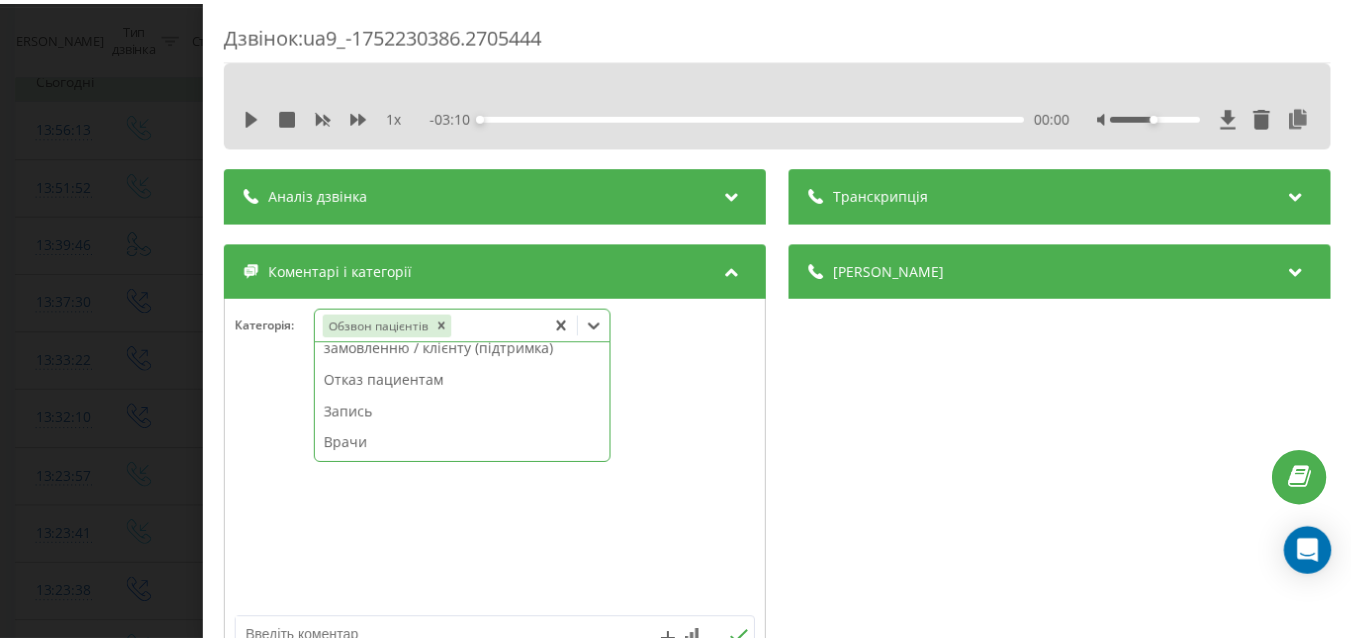 scroll, scrollTop: 64, scrollLeft: 0, axis: vertical 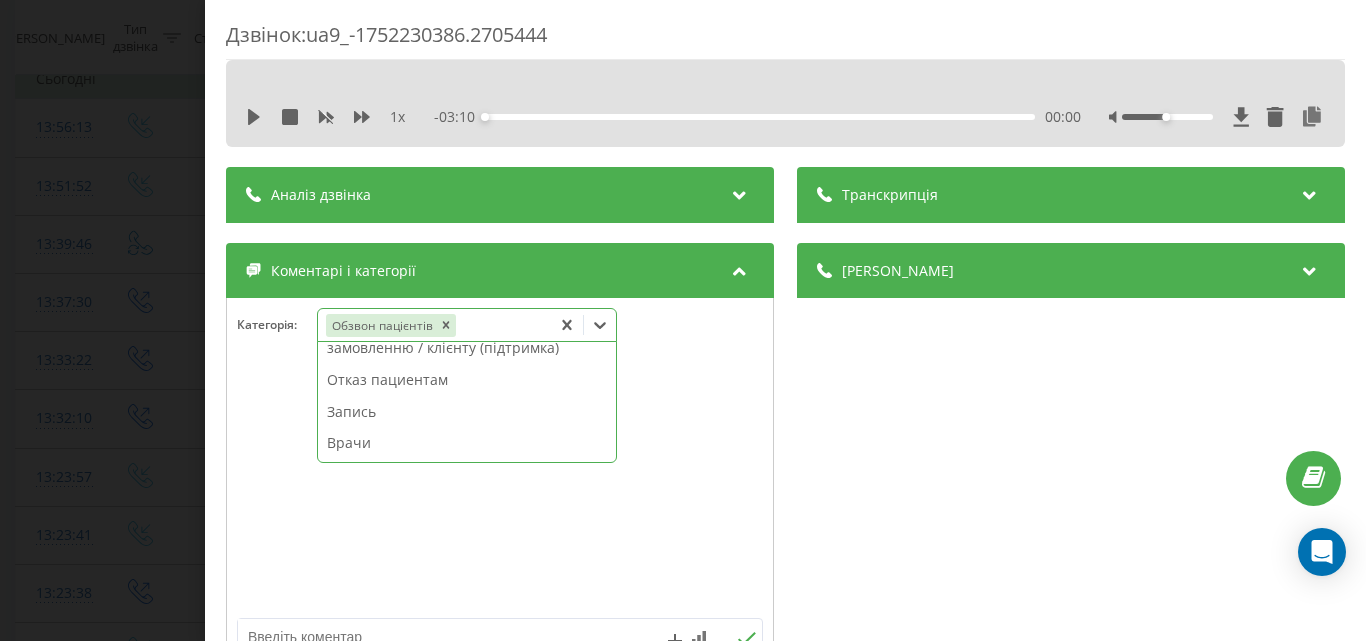 click on "Дзвінок :  ua9_-1752230386.2705444   1 x  - 03:10 00:00   00:00   Транскрипція Для AI-аналізу майбутніх дзвінків  налаштуйте та активуйте профіль на сторінці . Якщо профіль вже є і дзвінок відповідає його умовам, оновіть сторінку через 10 хвилин - AI аналізує поточний дзвінок. Аналіз дзвінка Для AI-аналізу майбутніх дзвінків  налаштуйте та активуйте профіль на сторінці . Якщо профіль вже є і дзвінок відповідає його умовам, оновіть сторінку через 10 хвилин - AI аналізує поточний дзвінок. Деталі дзвінка Загальне Дата дзвінка 2025-07-11 13:39:46 Тип дзвінка Callback Статус дзвінка Цільовий Хто дзвонив" at bounding box center [683, 320] 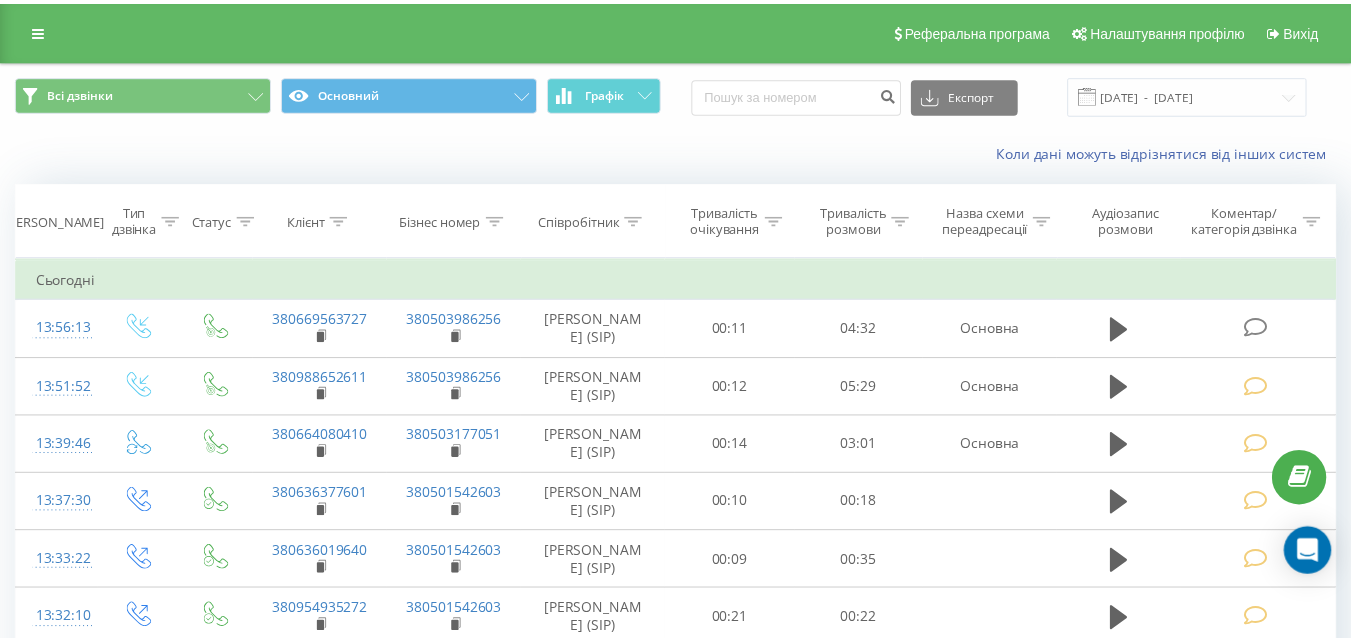 scroll, scrollTop: 0, scrollLeft: 0, axis: both 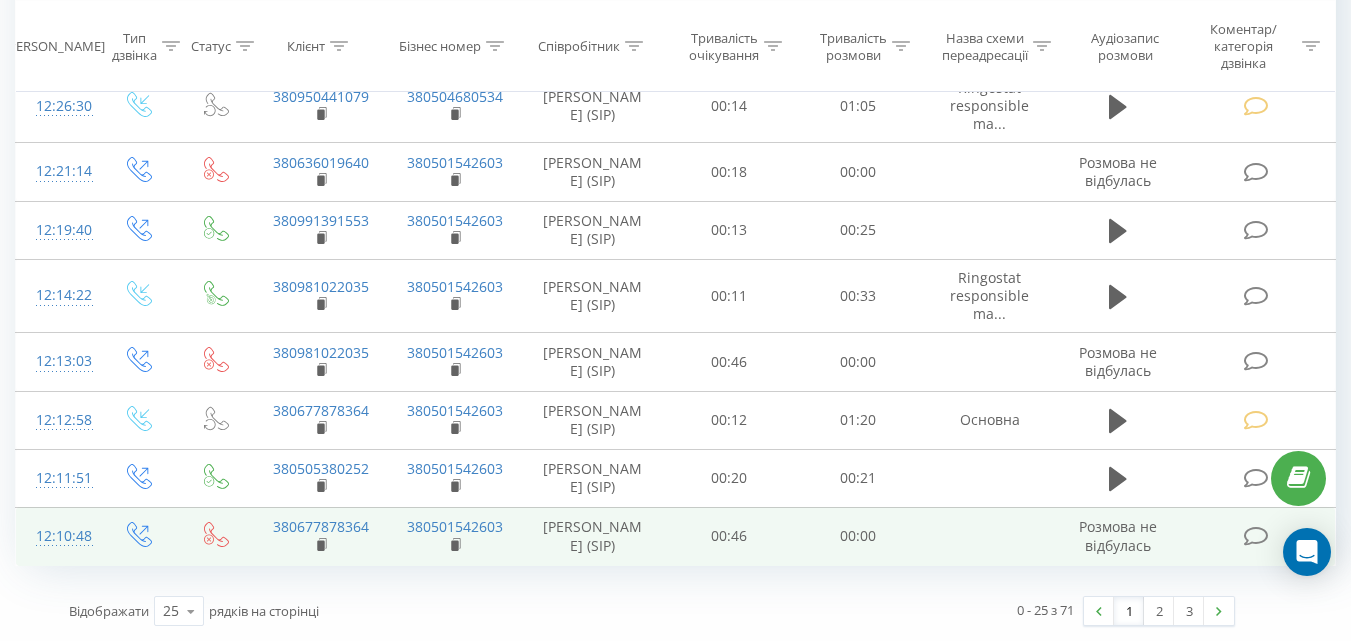 click at bounding box center (1255, 536) 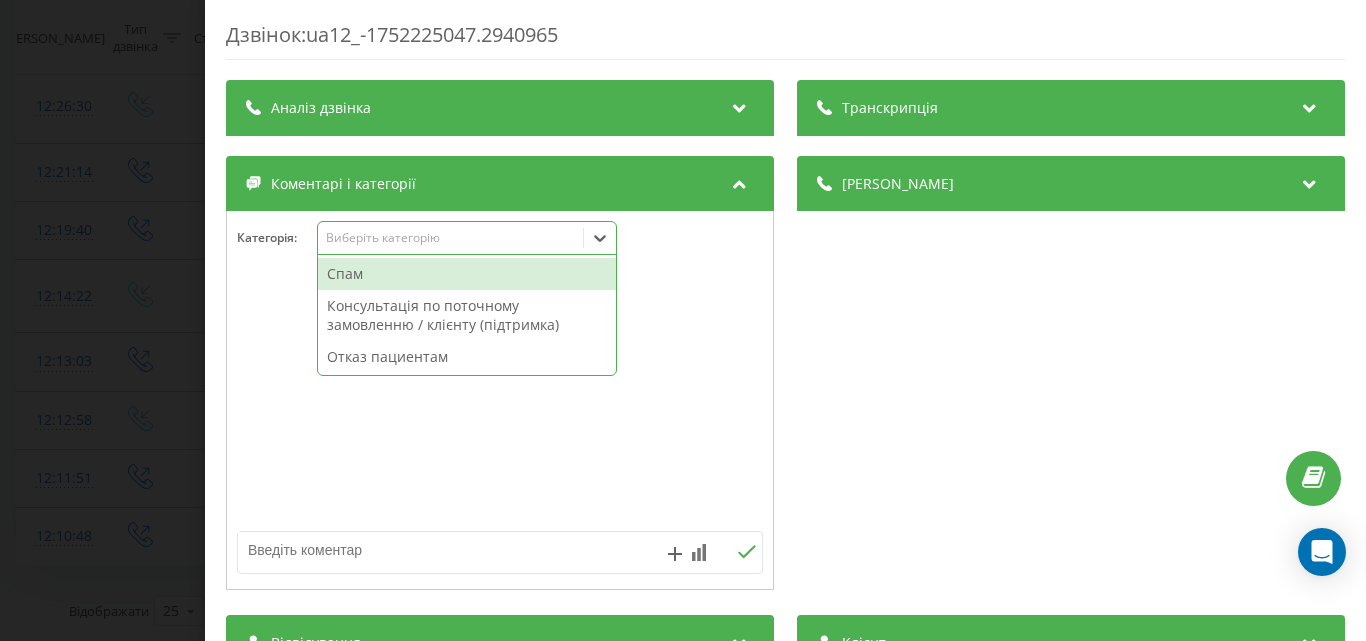 click on "Виберіть категорію" at bounding box center (450, 238) 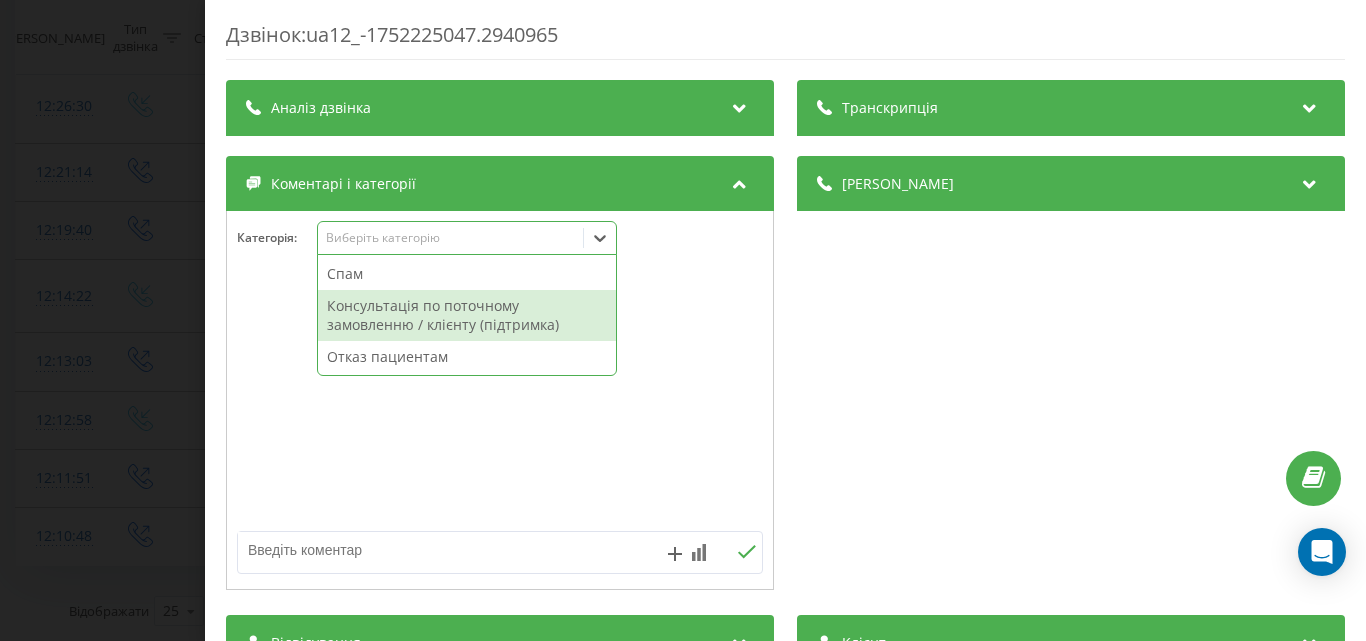 scroll, scrollTop: 95, scrollLeft: 0, axis: vertical 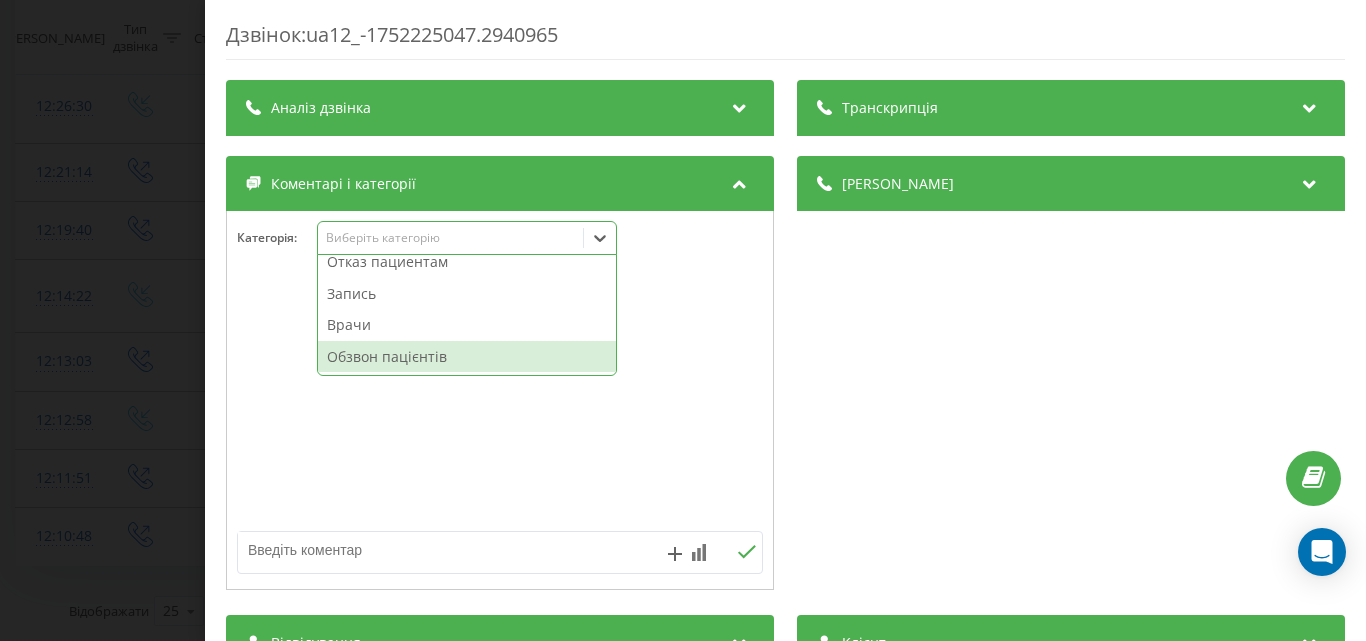 click on "Обзвон пацієнтів" at bounding box center (467, 357) 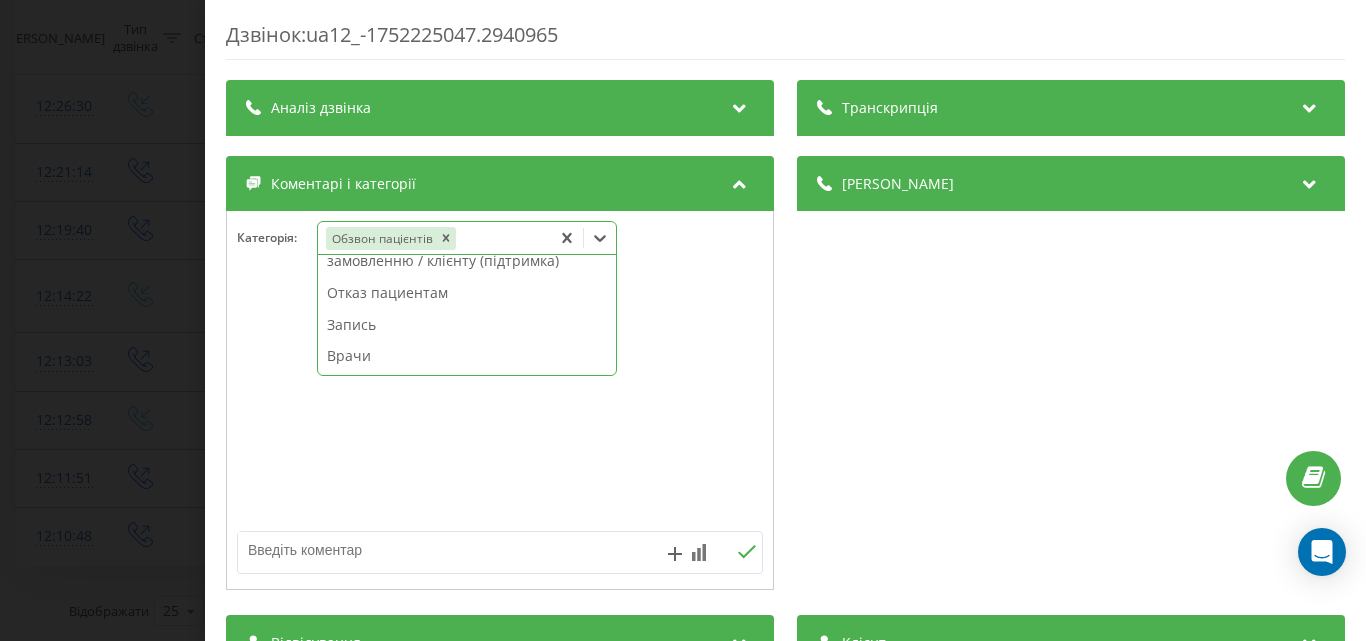 scroll, scrollTop: 64, scrollLeft: 0, axis: vertical 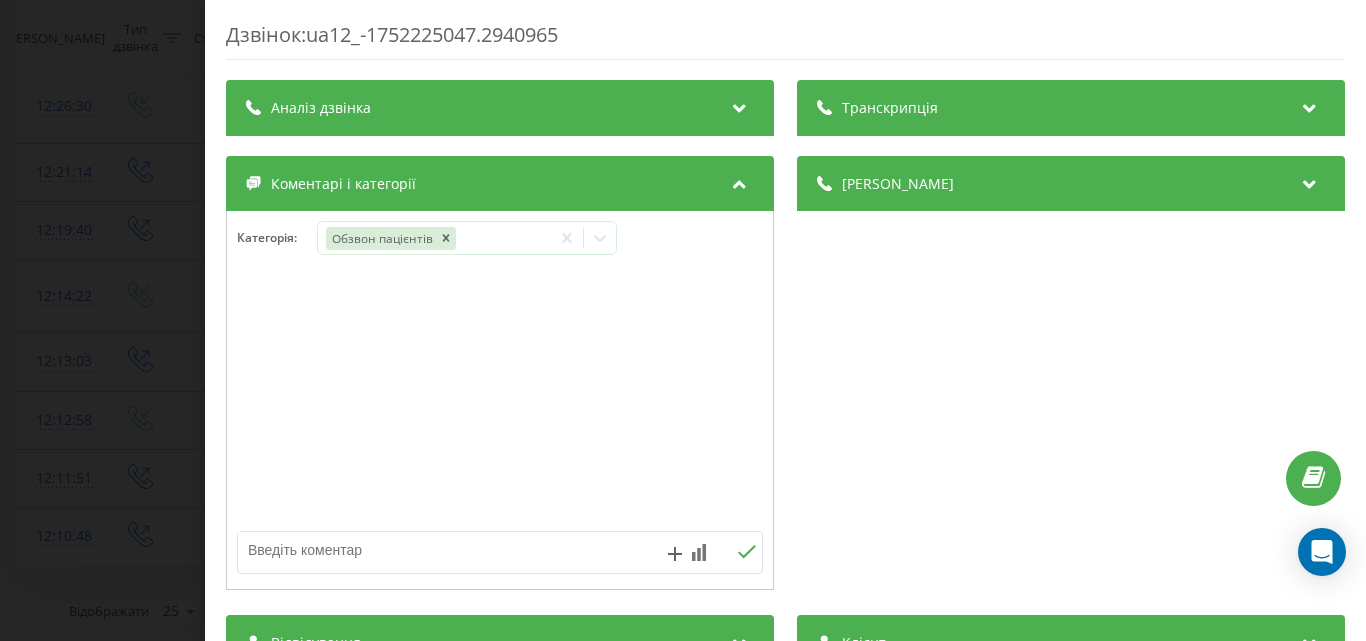 click on "Дзвінок :  ua12_-1752225047.2940965 Транскрипція Для AI-аналізу майбутніх дзвінків  налаштуйте та активуйте профіль на сторінці . Якщо профіль вже є і дзвінок відповідає його умовам, оновіть сторінку через 10 хвилин - AI аналізує поточний дзвінок. Аналіз дзвінка Для AI-аналізу майбутніх дзвінків  налаштуйте та активуйте профіль на сторінці . Якщо профіль вже є і дзвінок відповідає його умовам, оновіть сторінку через 10 хвилин - AI аналізує поточний дзвінок. Деталі дзвінка Загальне Дата дзвінка 2025-07-11 12:10:48 Тип дзвінка Вихідний Статус дзвінка Немає відповіді Хто дзвонив - n/a :" at bounding box center (683, 320) 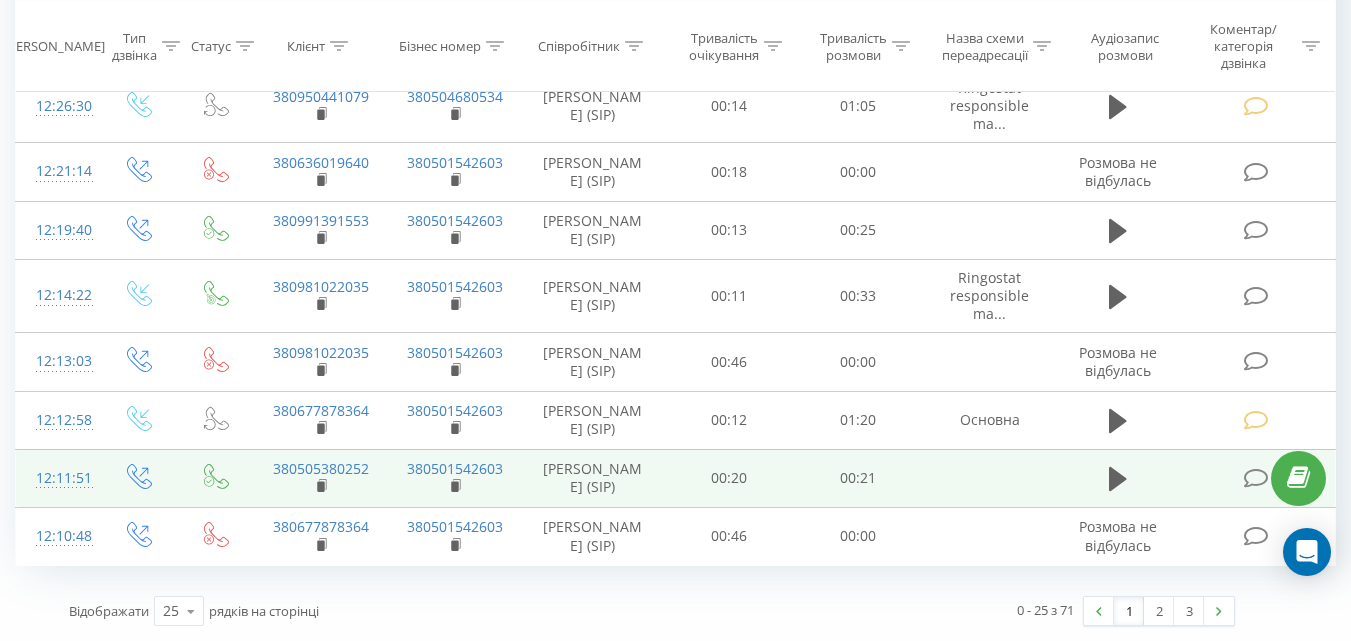 click at bounding box center [1255, 478] 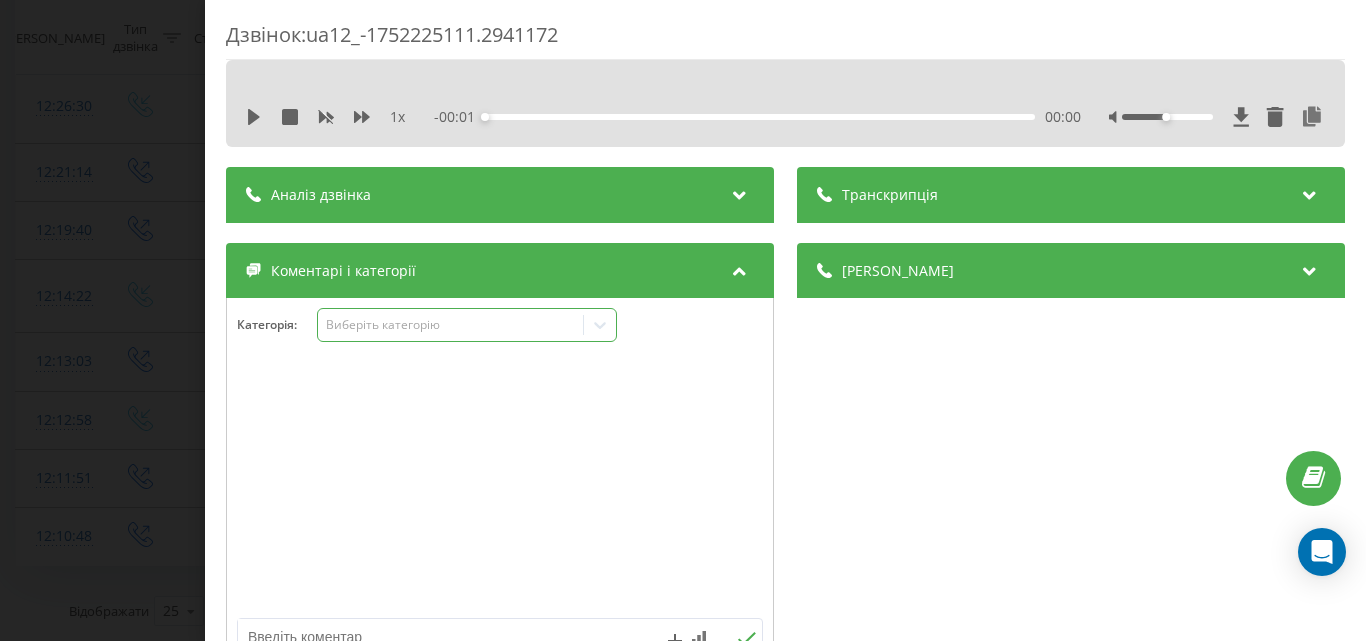 click on "Виберіть категорію" at bounding box center (450, 325) 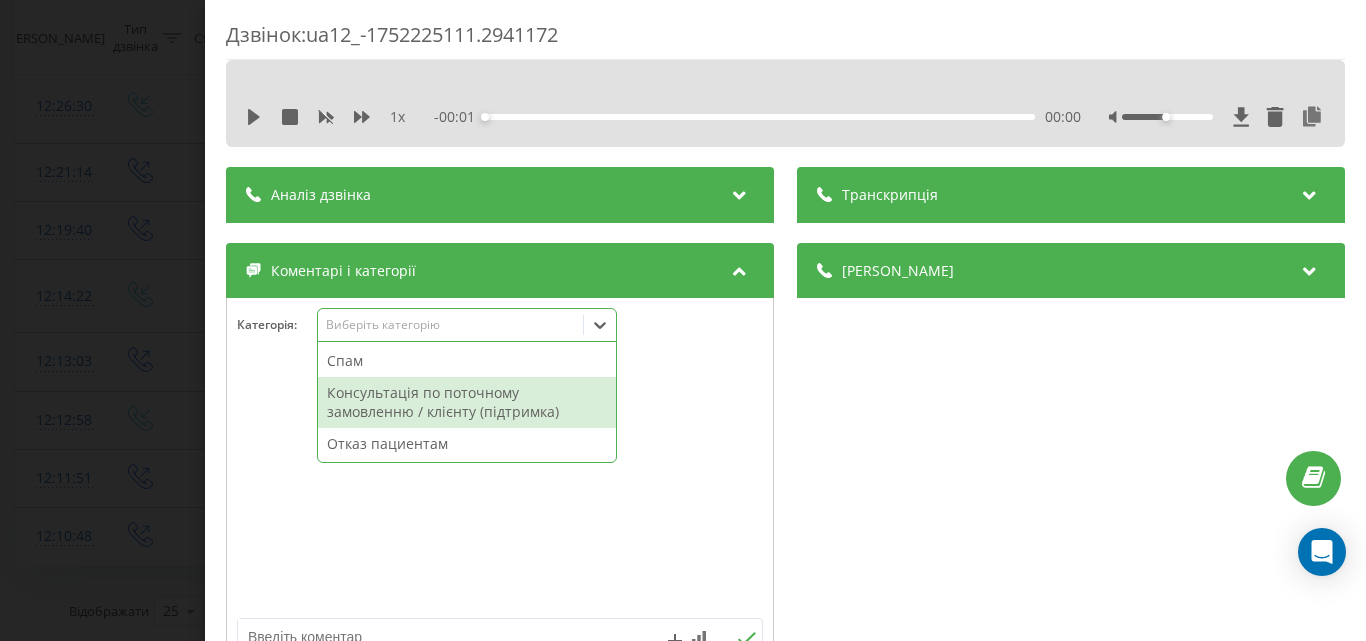 scroll, scrollTop: 95, scrollLeft: 0, axis: vertical 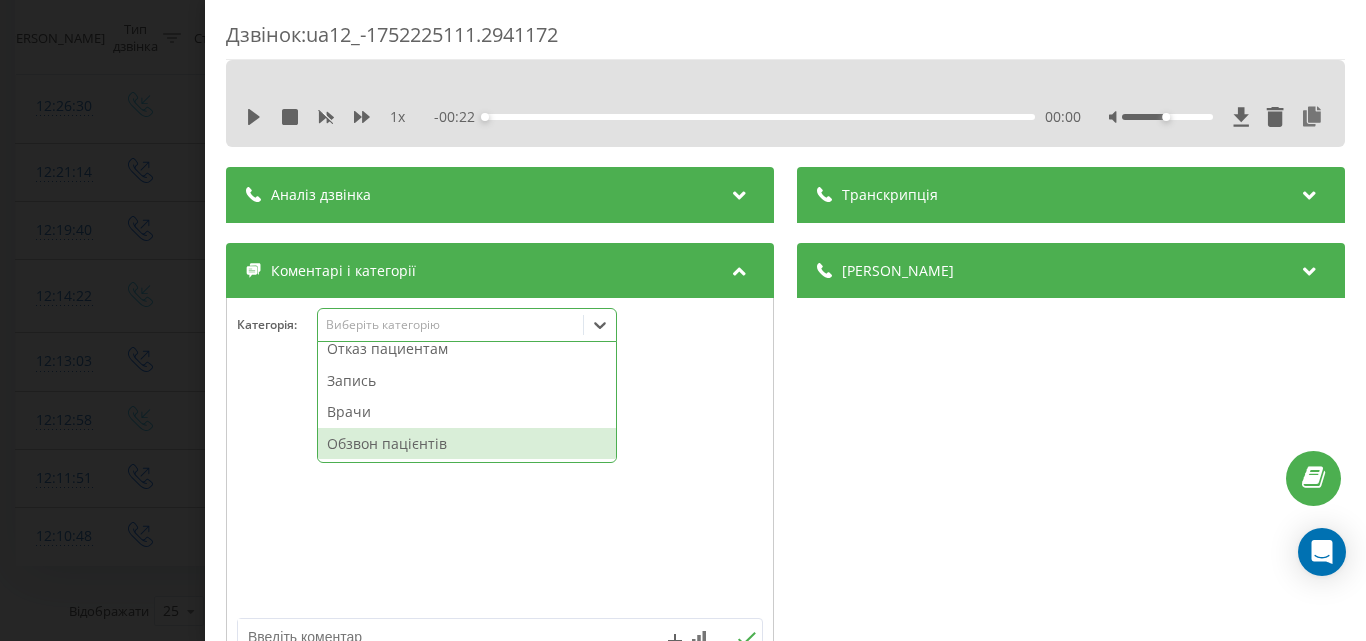 click on "Обзвон пацієнтів" at bounding box center (467, 444) 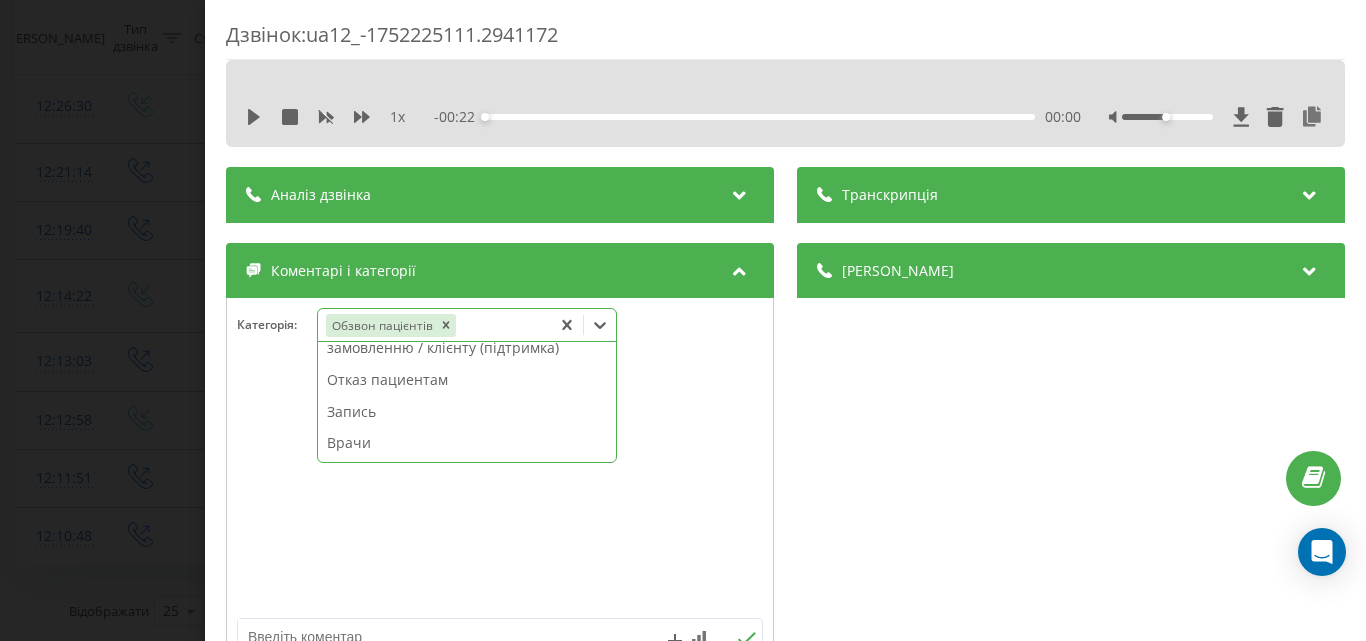 scroll, scrollTop: 64, scrollLeft: 0, axis: vertical 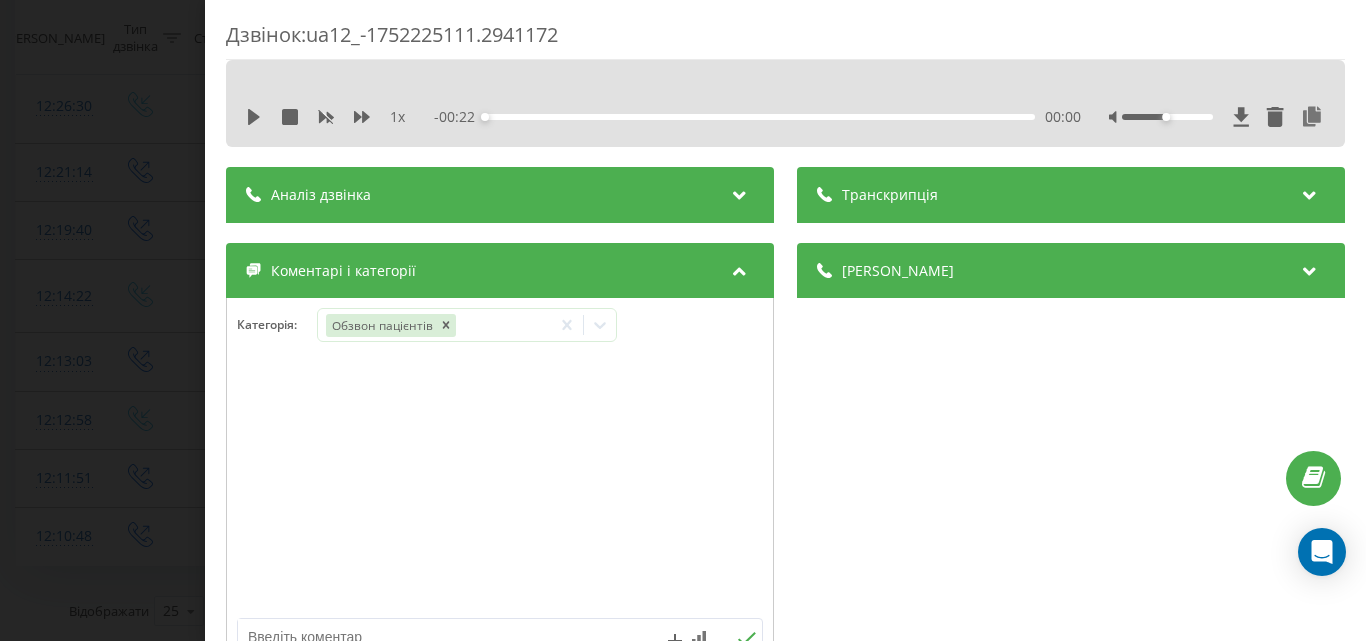 click on "Дзвінок :  ua12_-1752225111.2941172   1 x  - 00:22 00:00   00:00   Транскрипція Для AI-аналізу майбутніх дзвінків  налаштуйте та активуйте профіль на сторінці . Якщо профіль вже є і дзвінок відповідає його умовам, оновіть сторінку через 10 хвилин - AI аналізує поточний дзвінок. Аналіз дзвінка Для AI-аналізу майбутніх дзвінків  налаштуйте та активуйте профіль на сторінці . Якщо профіль вже є і дзвінок відповідає його умовам, оновіть сторінку через 10 хвилин - AI аналізує поточний дзвінок. Деталі дзвінка Загальне Дата дзвінка 2025-07-11 12:11:51 Тип дзвінка Вихідний Статус дзвінка Успішний 380501542603" at bounding box center [683, 320] 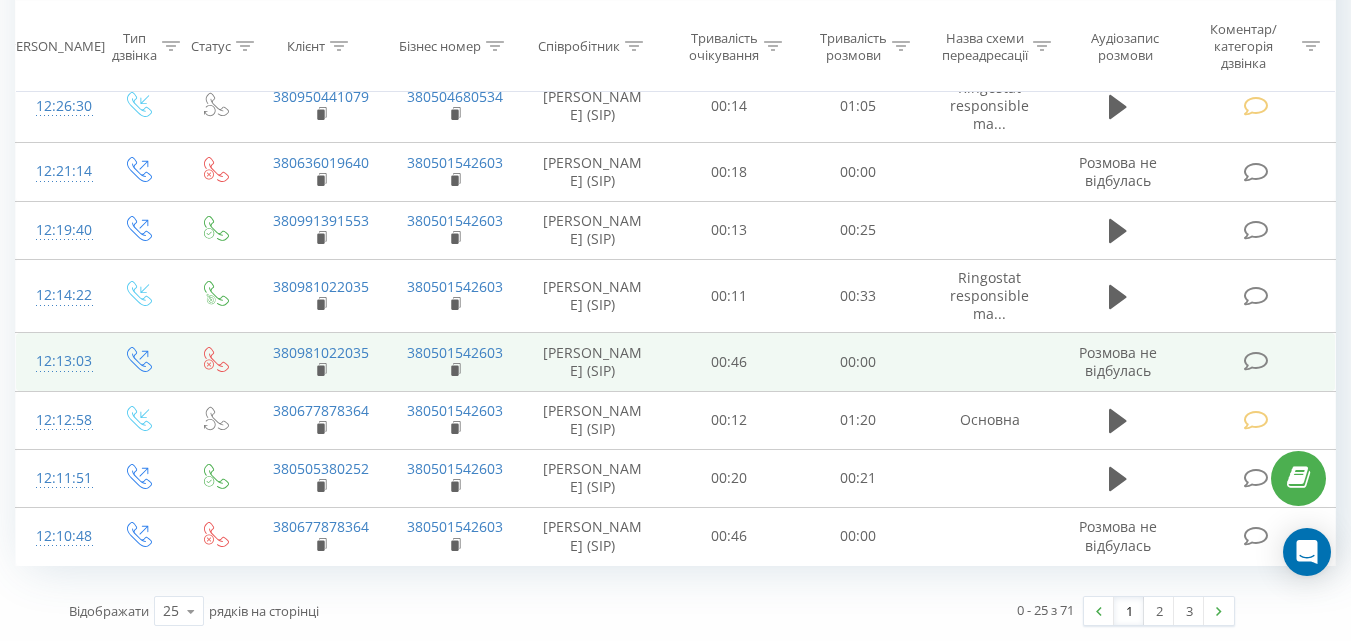 click at bounding box center (1255, 361) 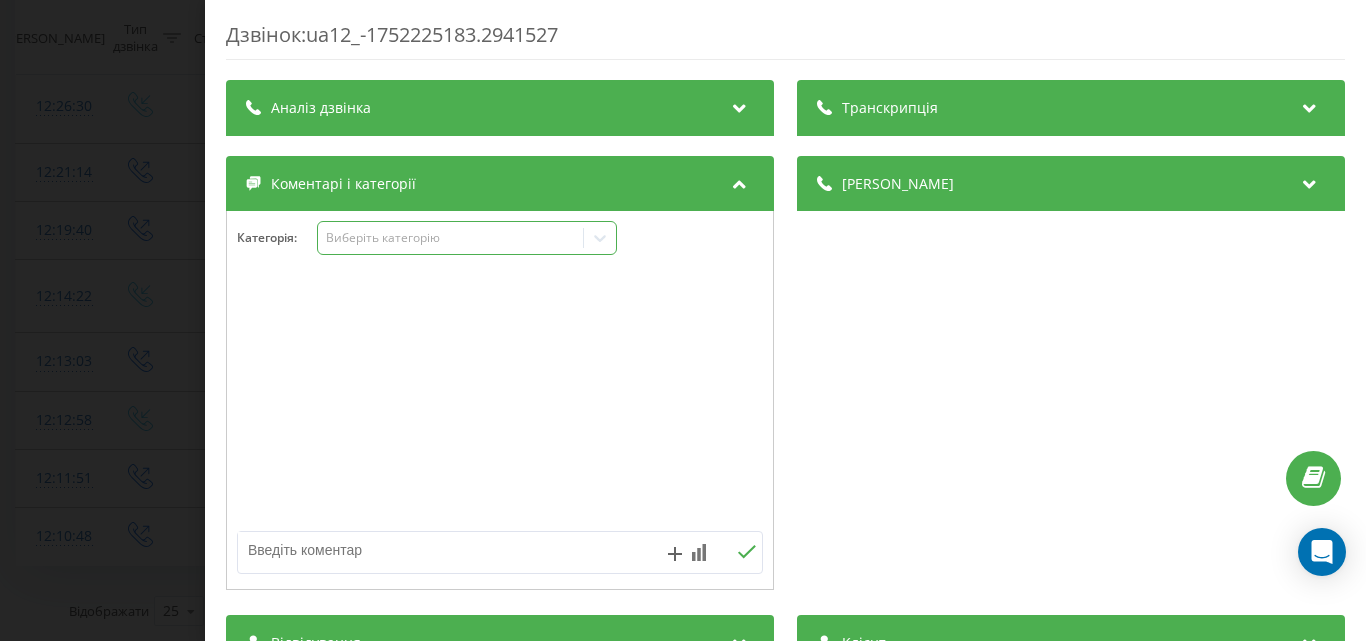 drag, startPoint x: 550, startPoint y: 244, endPoint x: 561, endPoint y: 252, distance: 13.601471 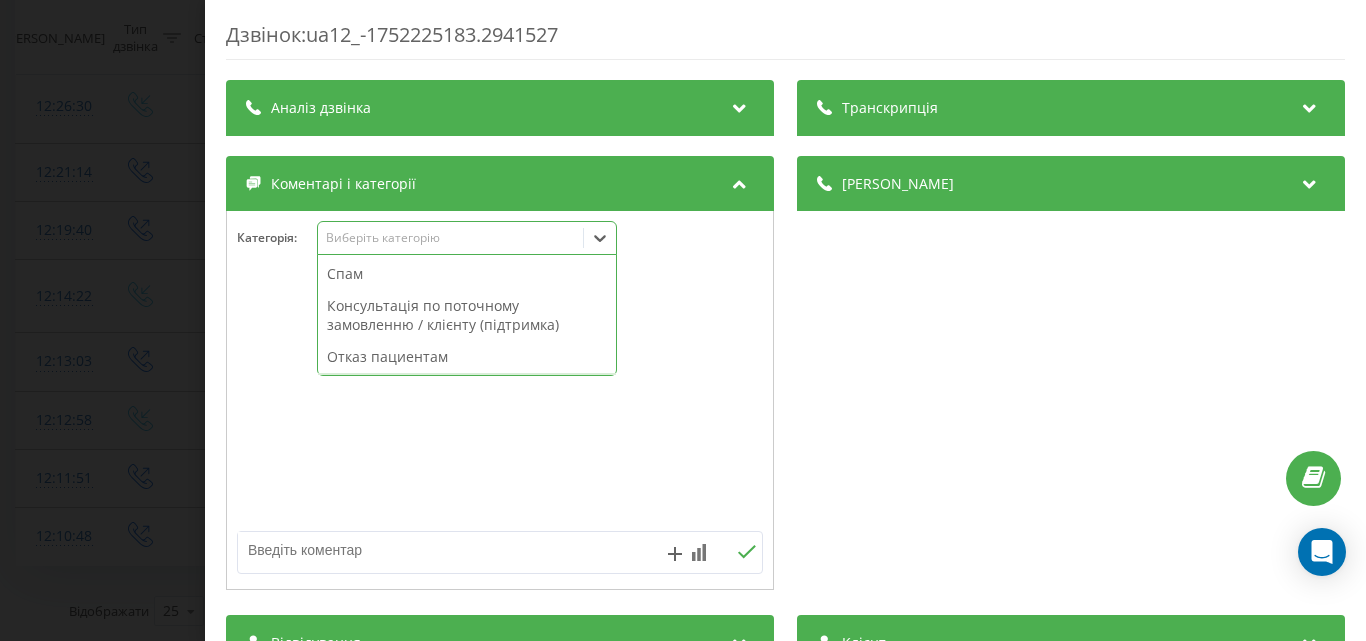 scroll, scrollTop: 95, scrollLeft: 0, axis: vertical 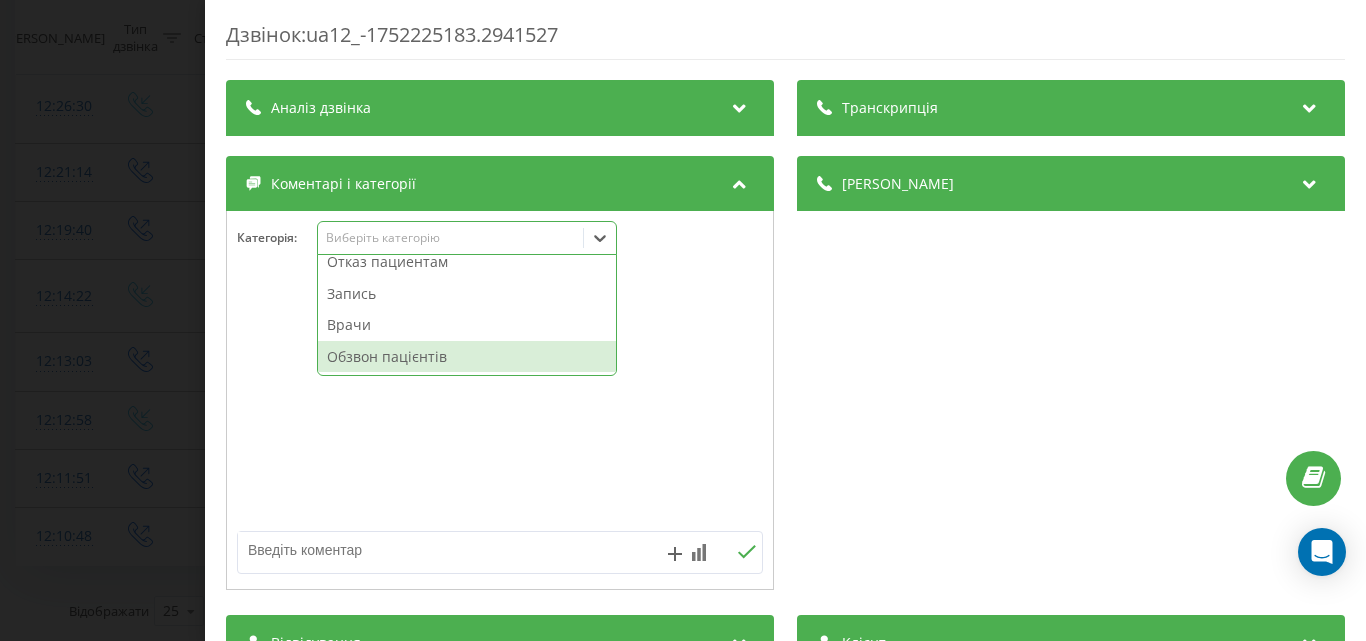 drag, startPoint x: 470, startPoint y: 364, endPoint x: 426, endPoint y: 351, distance: 45.88028 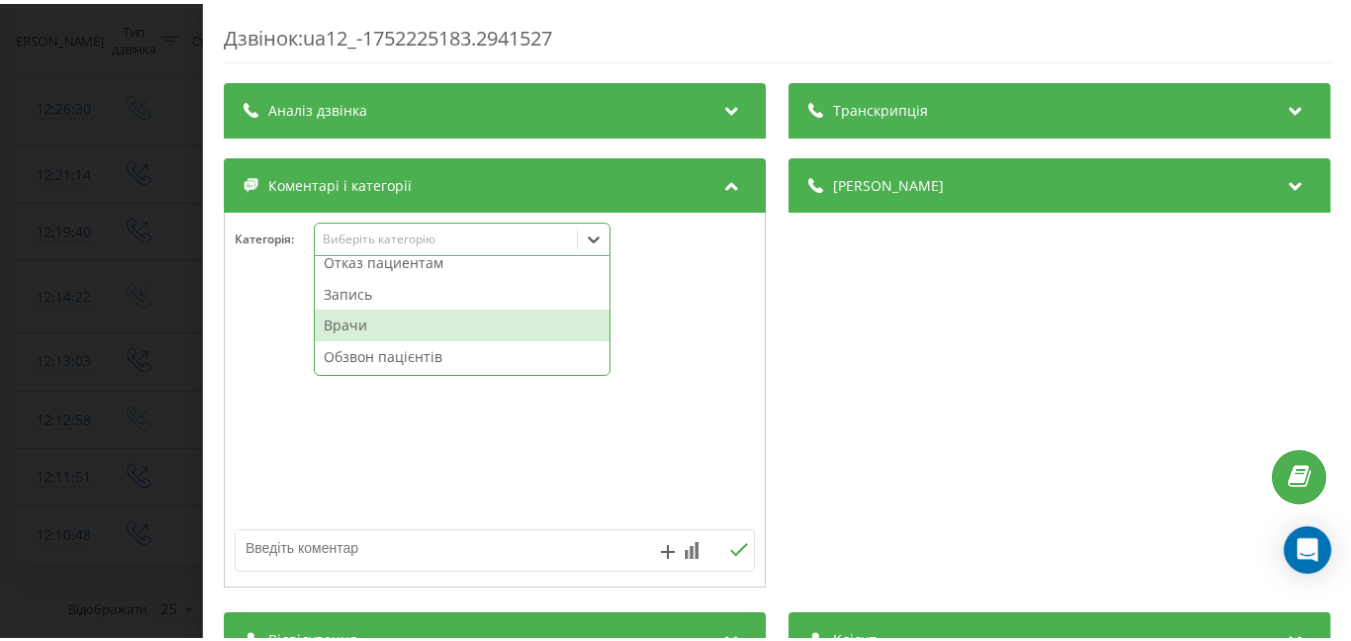 scroll, scrollTop: 64, scrollLeft: 0, axis: vertical 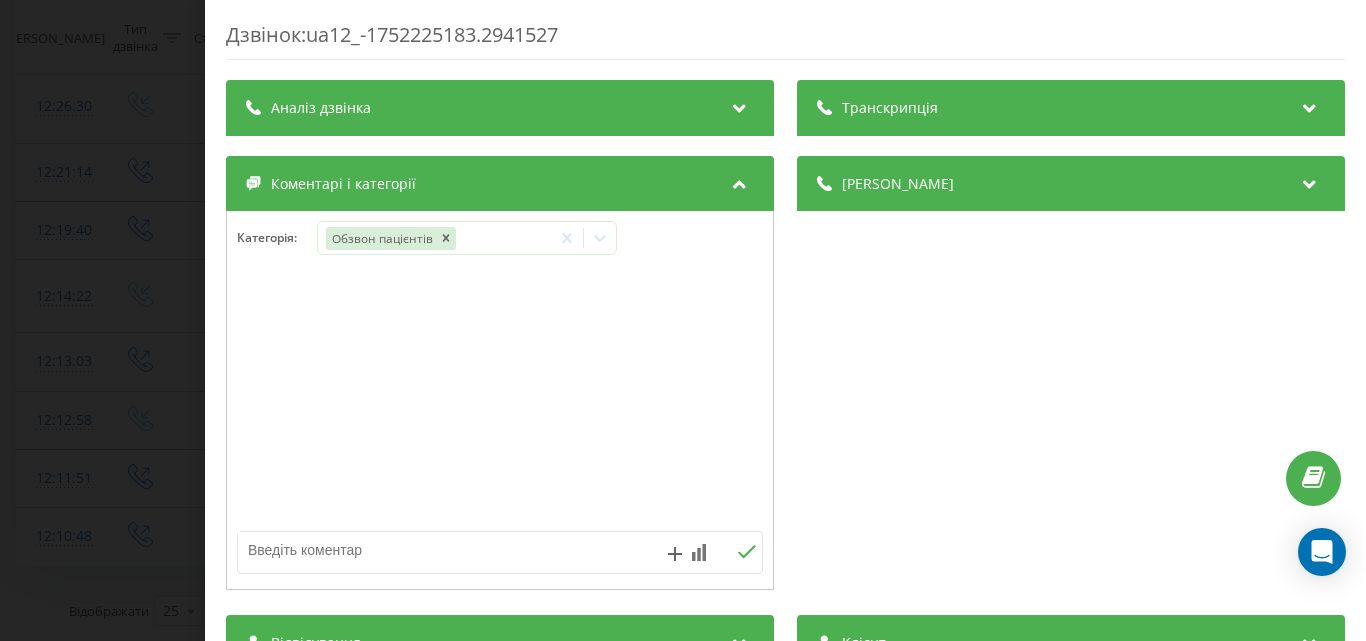 click on "Дзвінок :  ua12_-1752225183.2941527 Транскрипція Для AI-аналізу майбутніх дзвінків  налаштуйте та активуйте профіль на сторінці . Якщо профіль вже є і дзвінок відповідає його умовам, оновіть сторінку через 10 хвилин - AI аналізує поточний дзвінок. Аналіз дзвінка Для AI-аналізу майбутніх дзвінків  налаштуйте та активуйте профіль на сторінці . Якщо профіль вже є і дзвінок відповідає його умовам, оновіть сторінку через 10 хвилин - AI аналізує поточний дзвінок. Деталі дзвінка Загальне Дата дзвінка 2025-07-11 12:13:03 Тип дзвінка Вихідний Статус дзвінка Немає відповіді Хто дзвонив - n/a :" at bounding box center (683, 320) 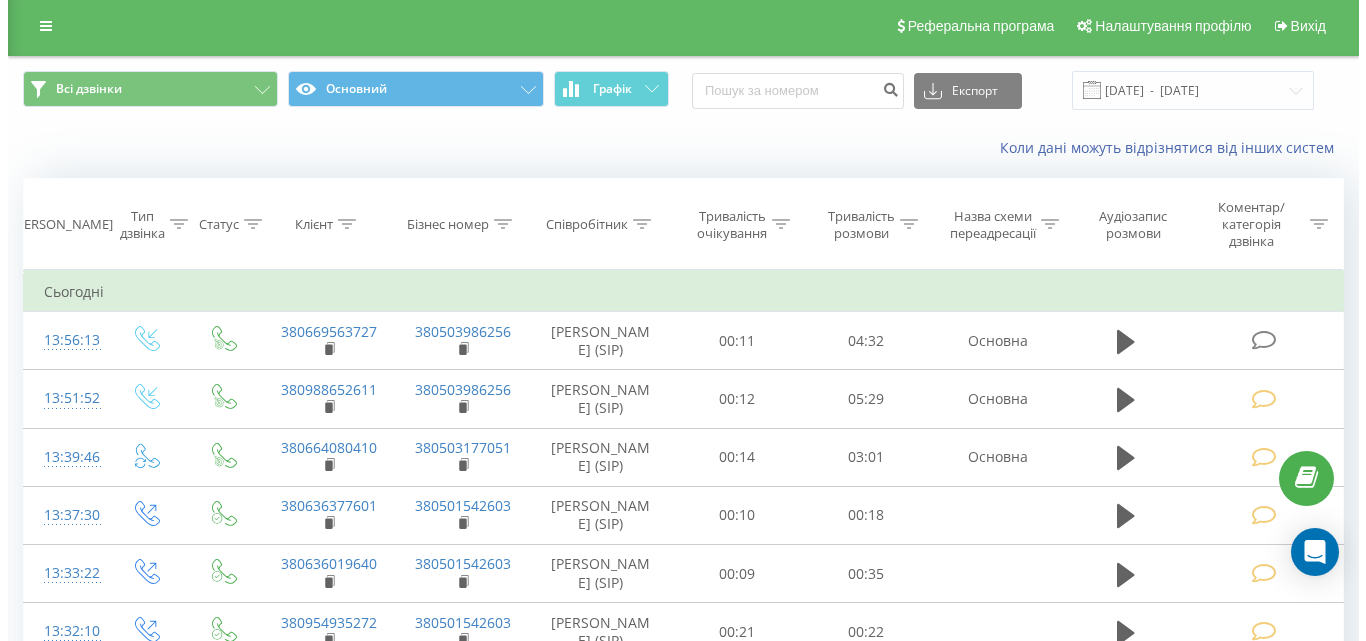 scroll, scrollTop: 0, scrollLeft: 0, axis: both 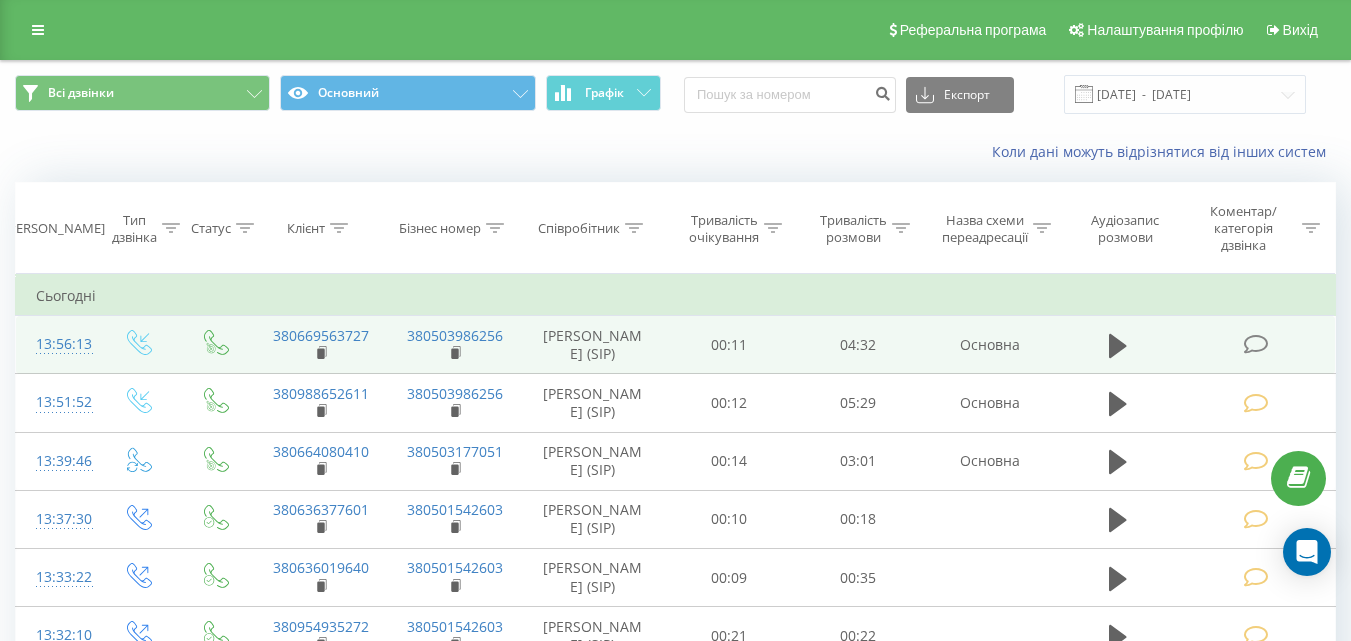 click at bounding box center (1255, 344) 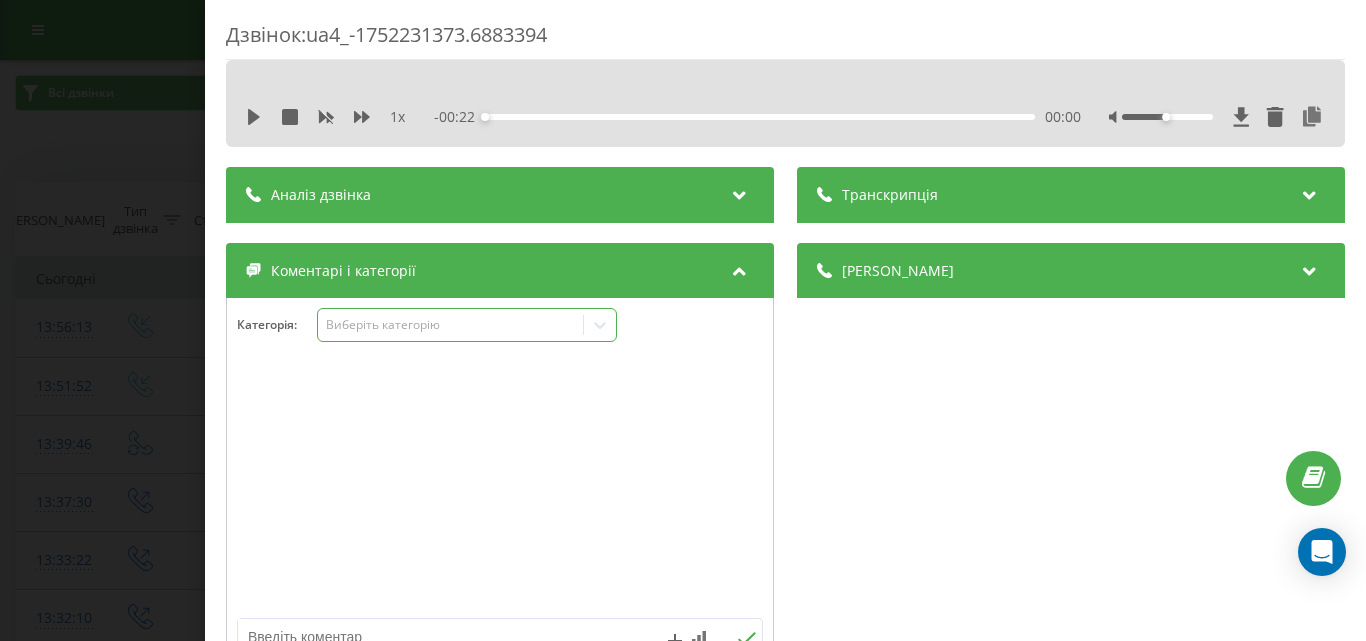 click on "Виберіть категорію" at bounding box center [450, 325] 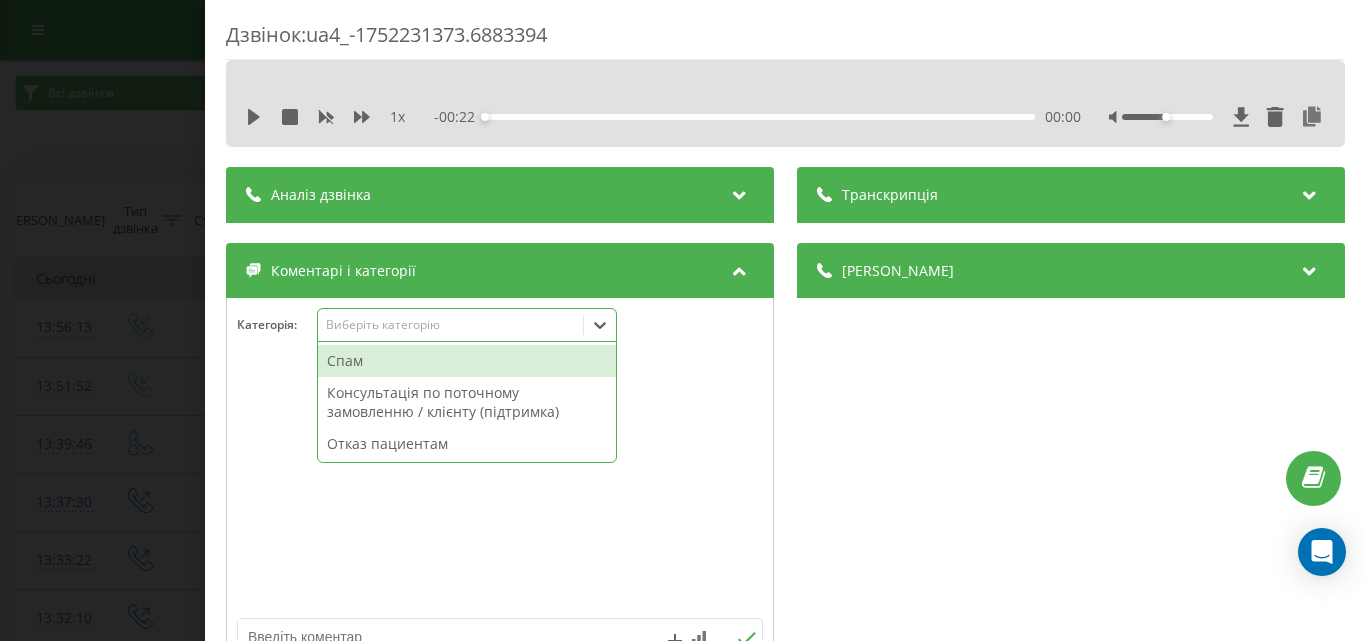 scroll, scrollTop: 95, scrollLeft: 0, axis: vertical 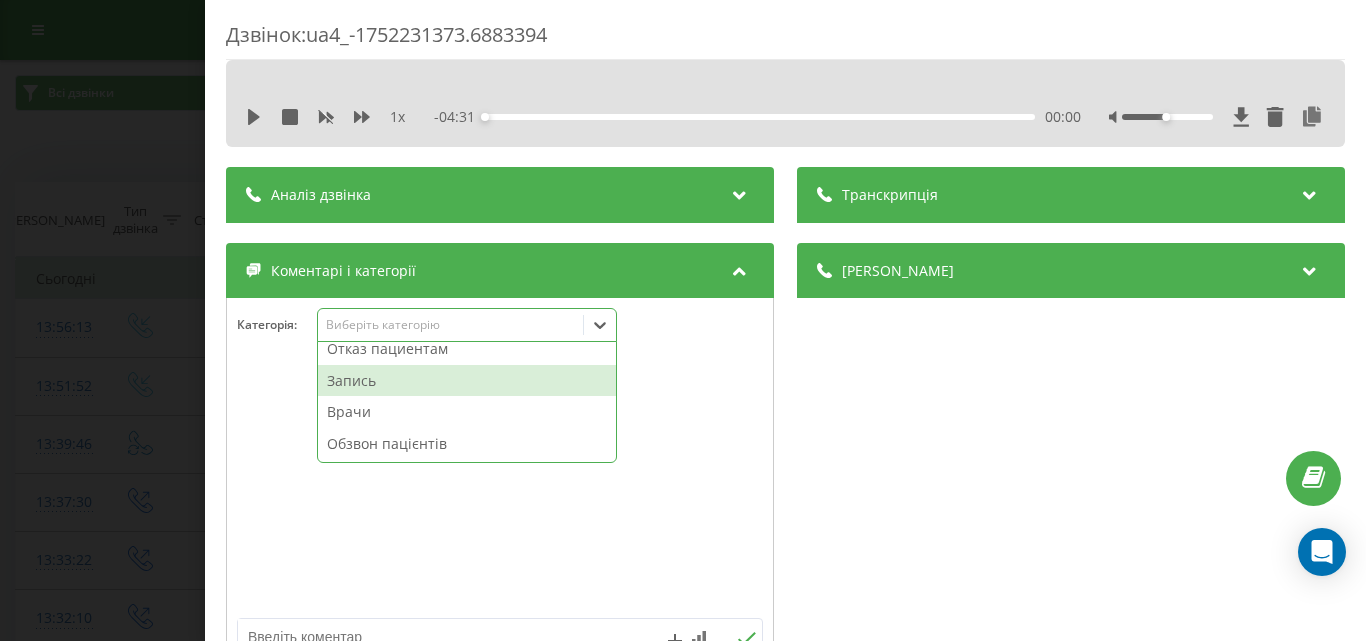 click on "Запись" at bounding box center [467, 381] 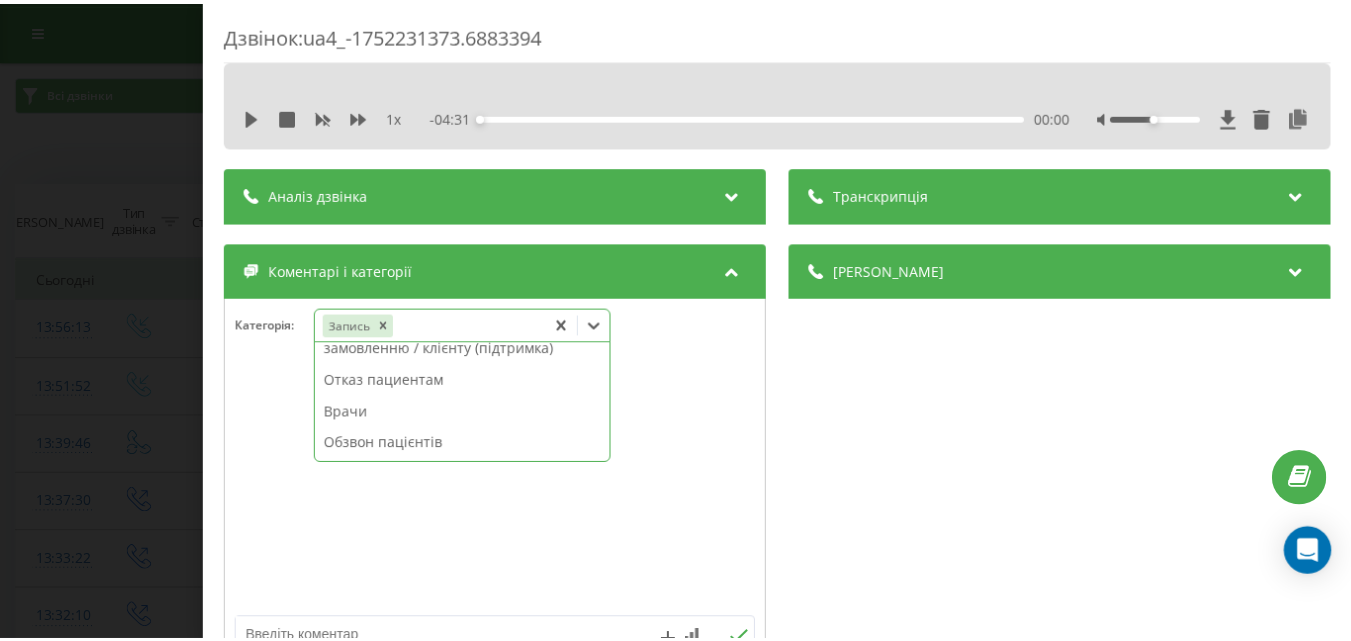 scroll, scrollTop: 64, scrollLeft: 0, axis: vertical 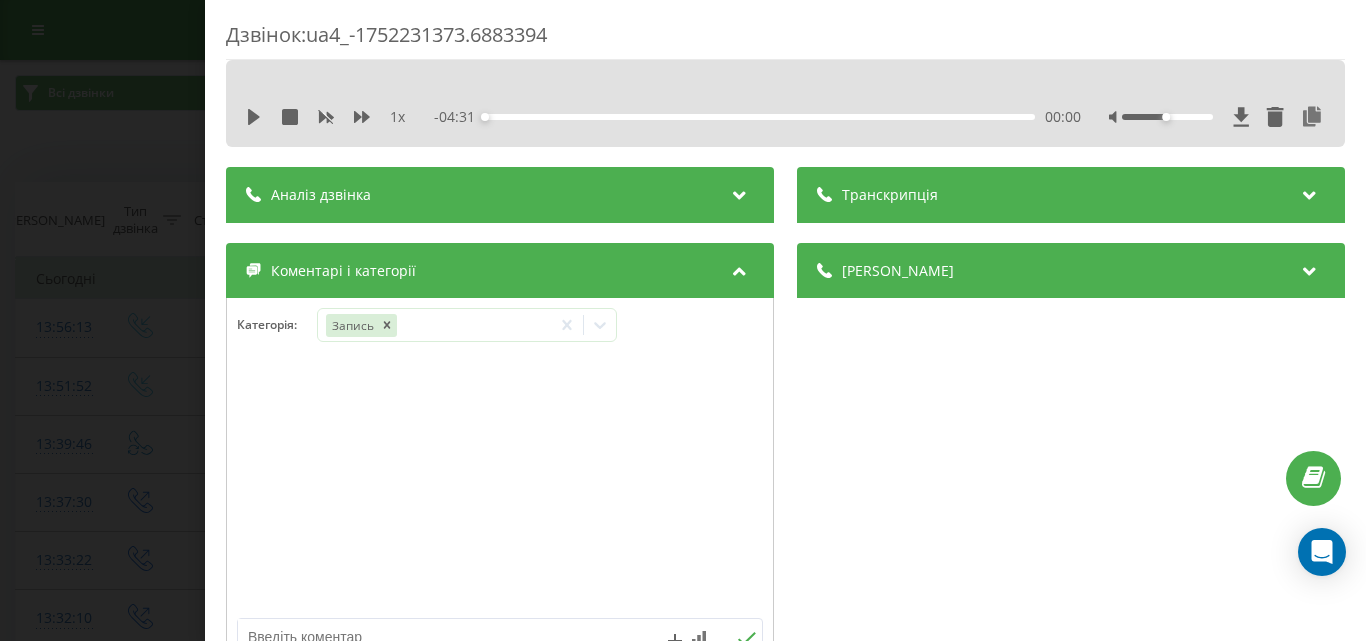 click on "Дзвінок :  ua4_-1752231373.6883394   1 x  - 04:31 00:00   00:00   Транскрипція Для AI-аналізу майбутніх дзвінків  налаштуйте та активуйте профіль на сторінці . Якщо профіль вже є і дзвінок відповідає його умовам, оновіть сторінку через 10 хвилин - AI аналізує поточний дзвінок. Аналіз дзвінка Для AI-аналізу майбутніх дзвінків  налаштуйте та активуйте профіль на сторінці . Якщо профіль вже є і дзвінок відповідає його умовам, оновіть сторінку через 10 хвилин - AI аналізує поточний дзвінок. Деталі дзвінка Загальне Дата дзвінка 2025-07-11 13:56:13 Тип дзвінка Вхідний Статус дзвінка Цільовий 380669563727 :" at bounding box center (683, 320) 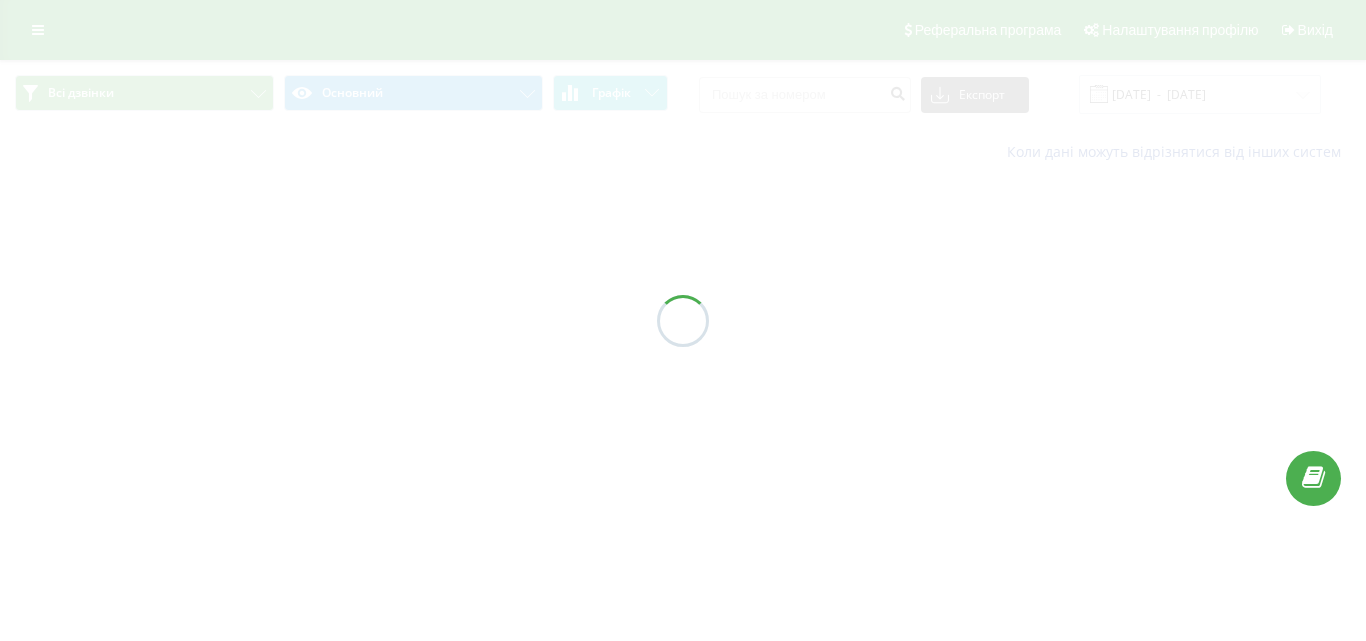 scroll, scrollTop: 0, scrollLeft: 0, axis: both 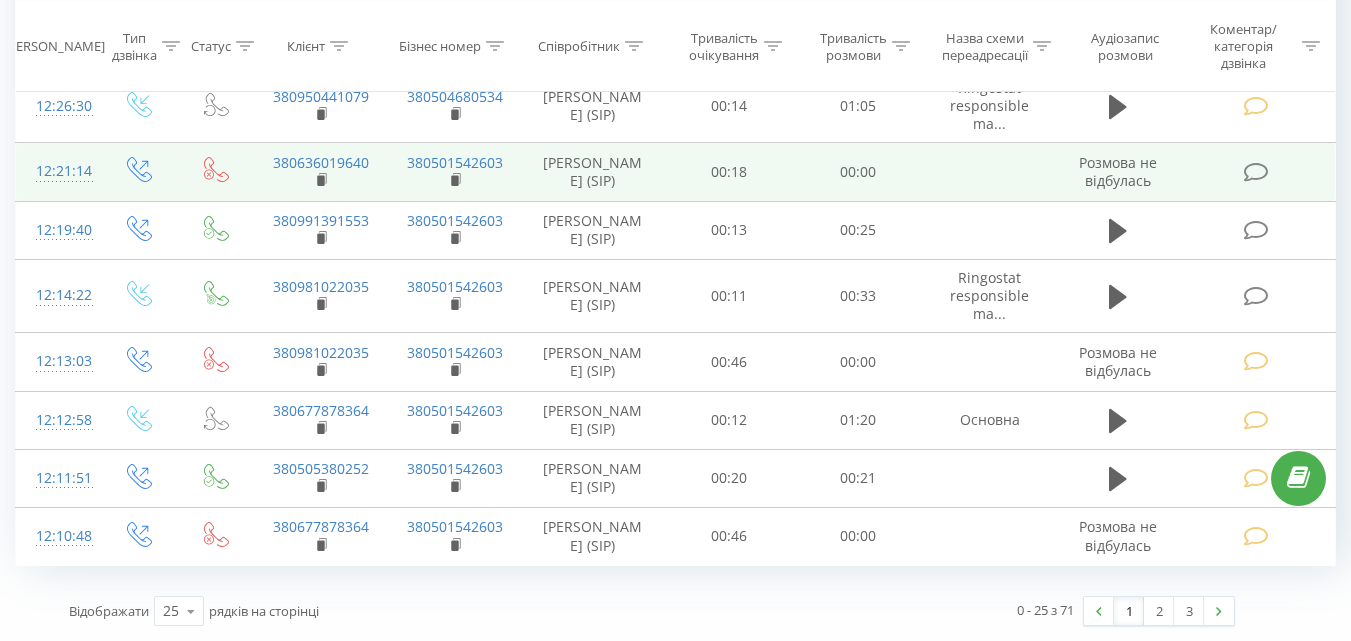 click at bounding box center [1255, 172] 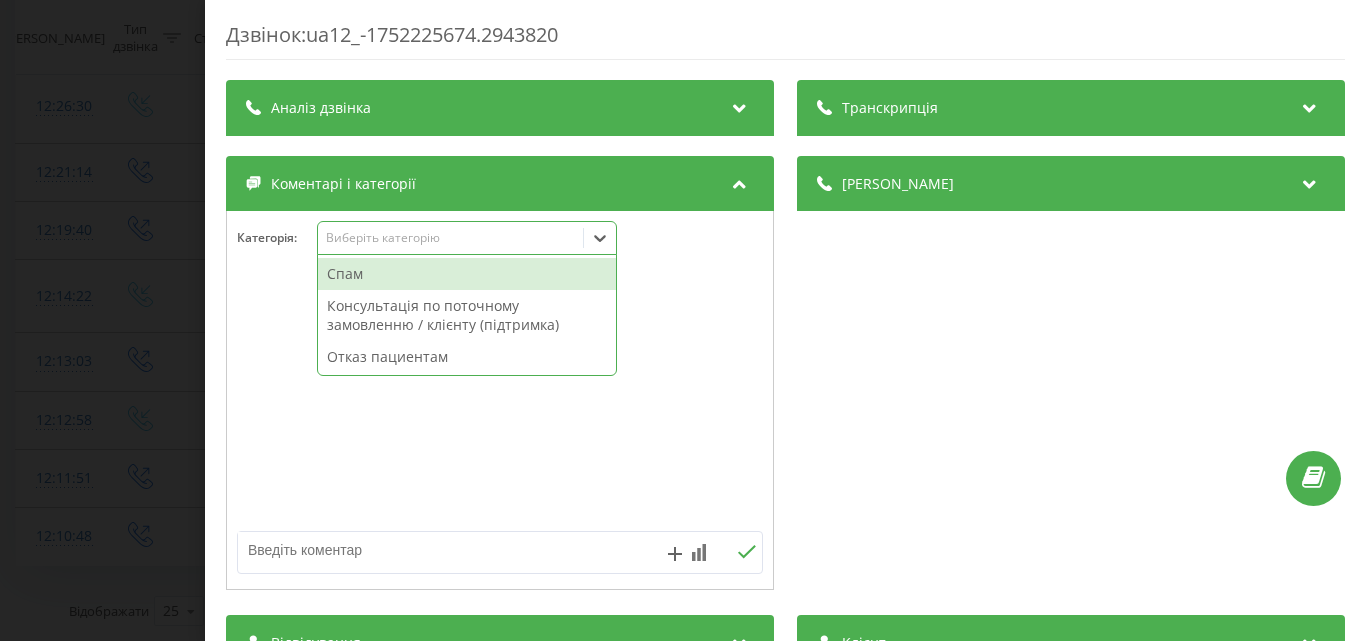 click on "Виберіть категорію" at bounding box center [450, 238] 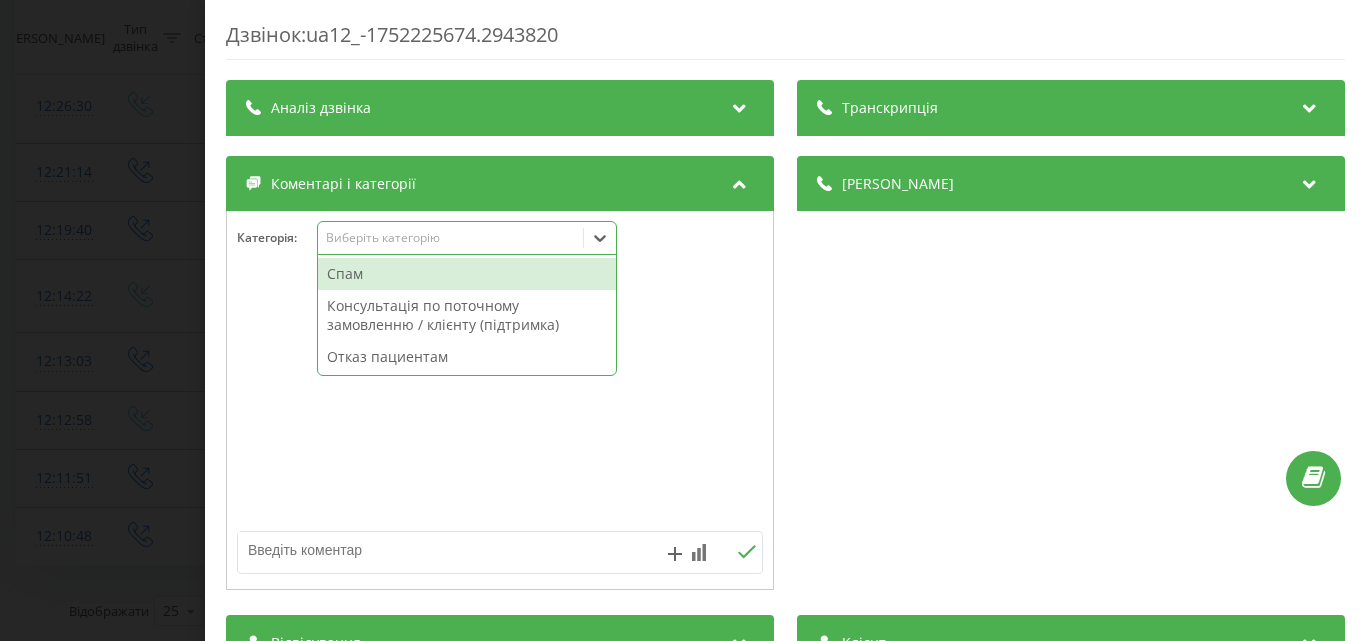 click on "Спам" at bounding box center (467, 274) 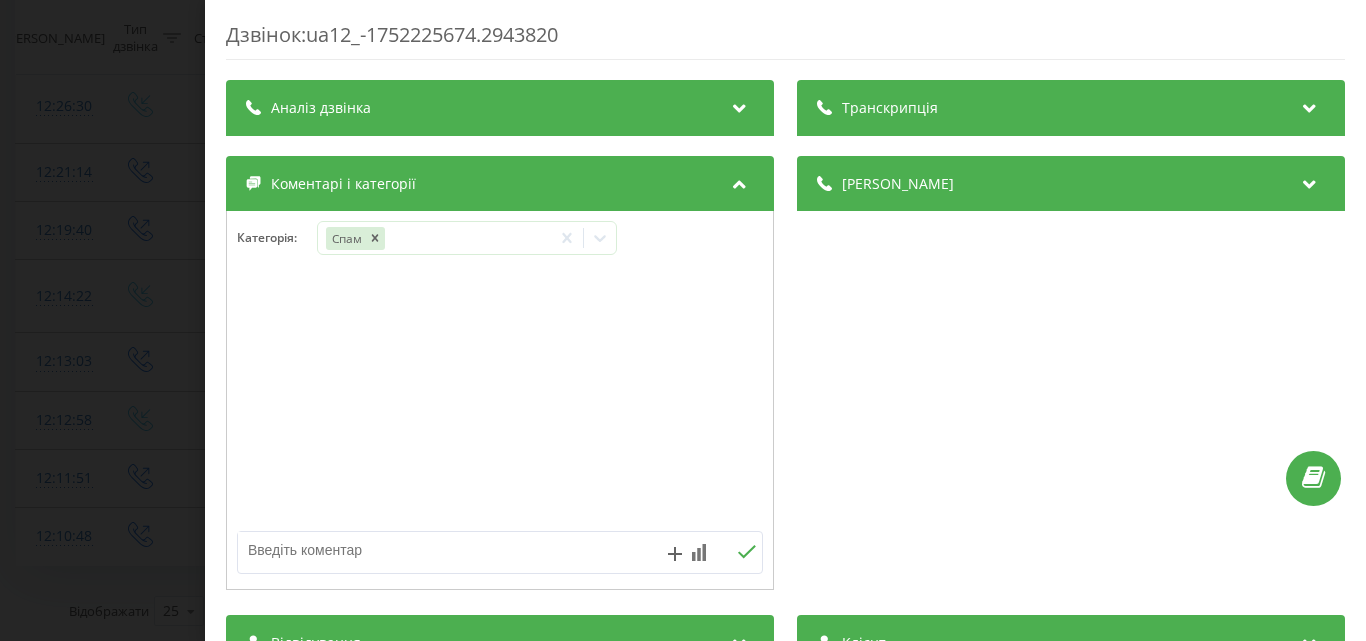 click on "Дзвінок :  ua12_-1752225674.2943820 Транскрипція Для AI-аналізу майбутніх дзвінків  налаштуйте та активуйте профіль на сторінці . Якщо профіль вже є і дзвінок відповідає його умовам, оновіть сторінку через 10 хвилин - AI аналізує поточний дзвінок. Аналіз дзвінка Для AI-аналізу майбутніх дзвінків  налаштуйте та активуйте профіль на сторінці . Якщо профіль вже є і дзвінок відповідає його умовам, оновіть сторінку через 10 хвилин - AI аналізує поточний дзвінок. Деталі дзвінка Загальне Дата дзвінка 2025-07-11 12:21:14 Тип дзвінка Вихідний Статус дзвінка Немає відповіді Хто дзвонив - n/a :" at bounding box center (683, 320) 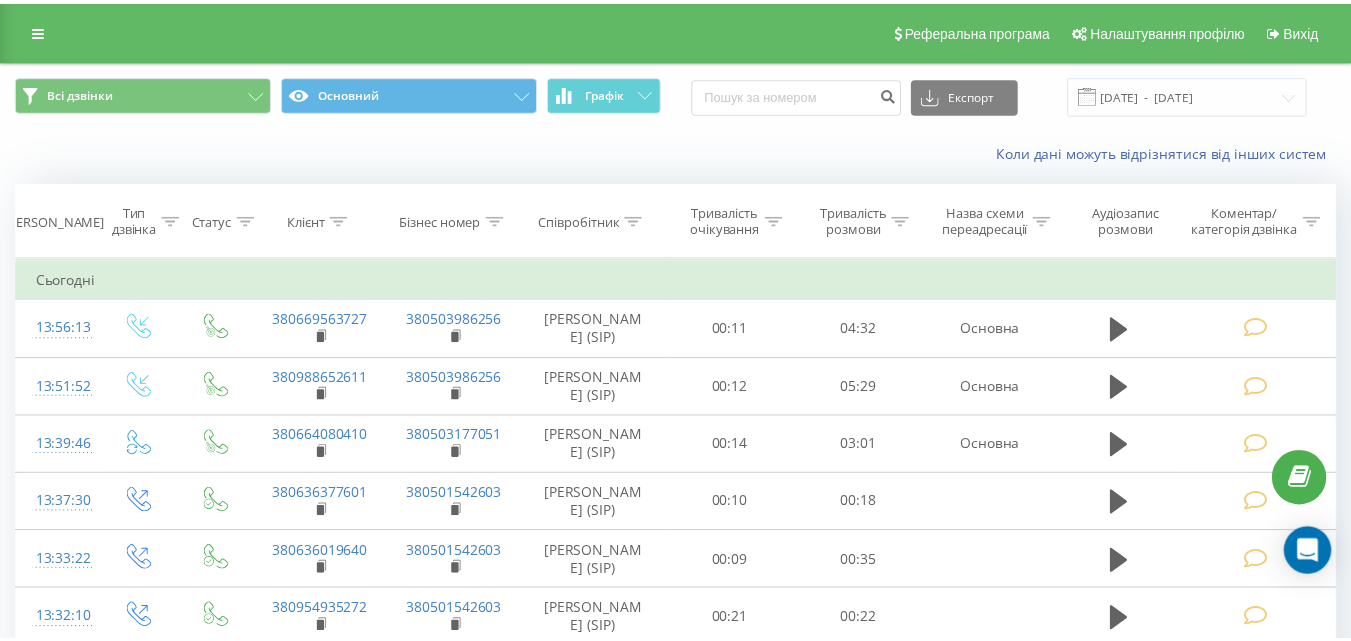 scroll, scrollTop: 0, scrollLeft: 0, axis: both 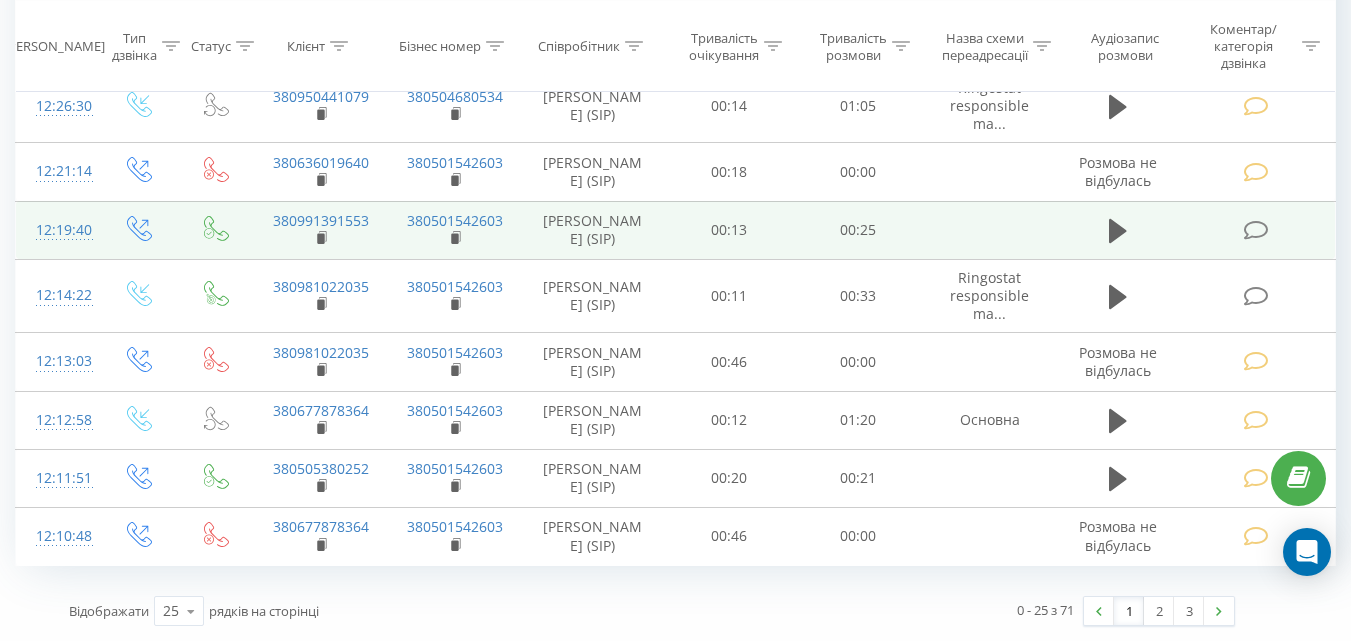 click at bounding box center [1255, 230] 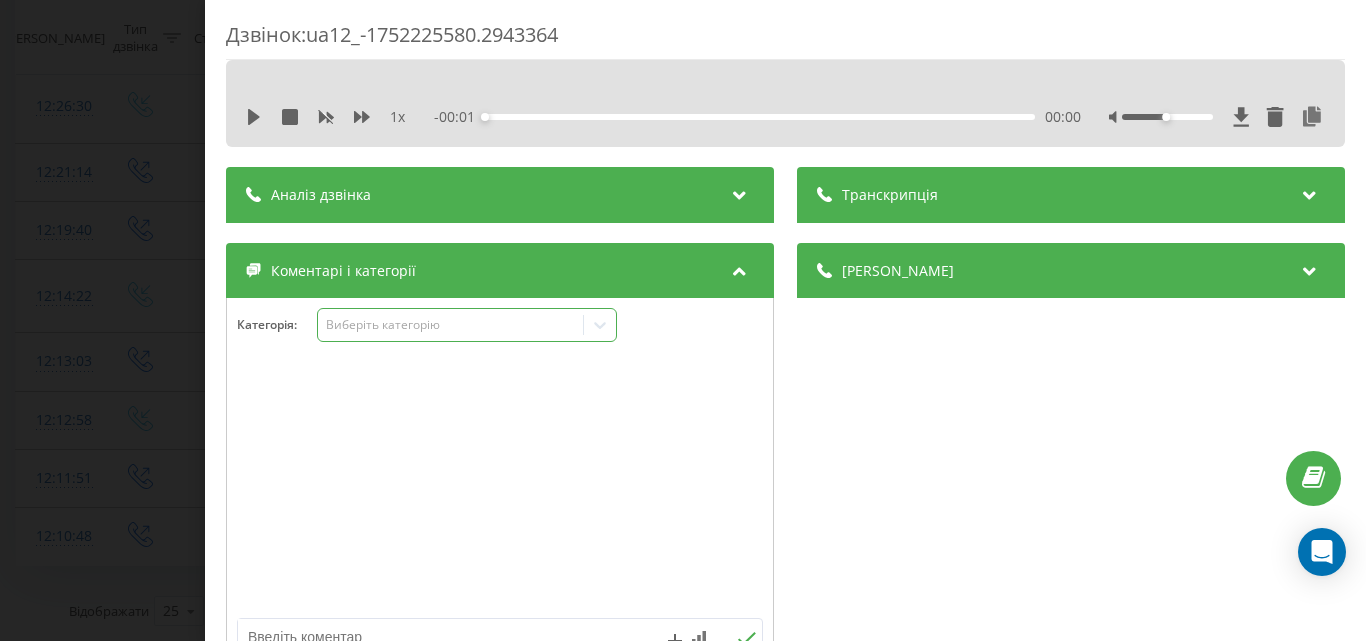 click on "Виберіть категорію" at bounding box center [450, 325] 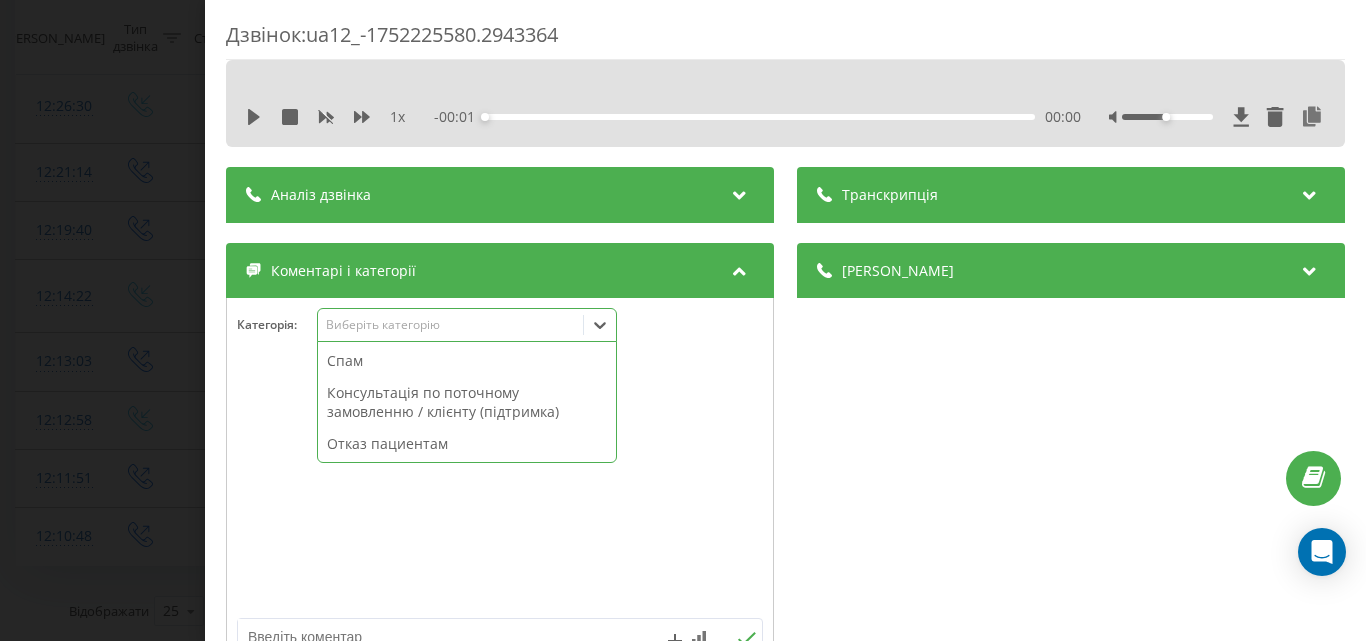 scroll, scrollTop: 95, scrollLeft: 0, axis: vertical 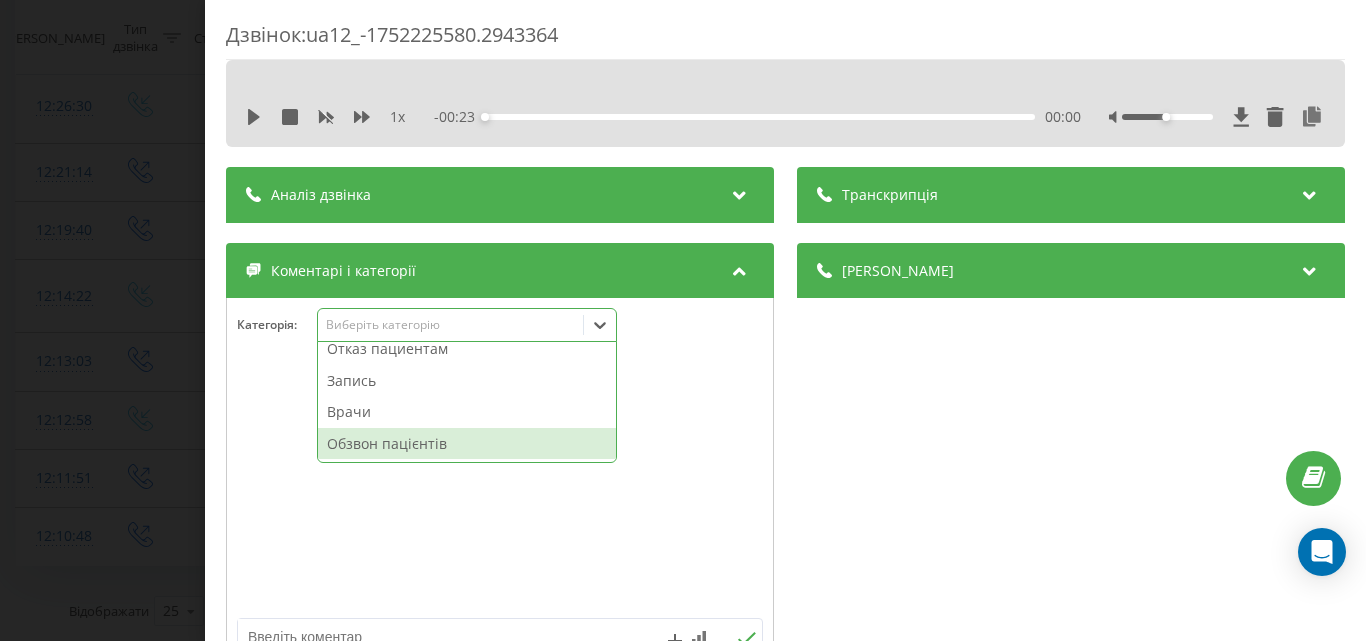 click on "Обзвон пацієнтів" at bounding box center (467, 444) 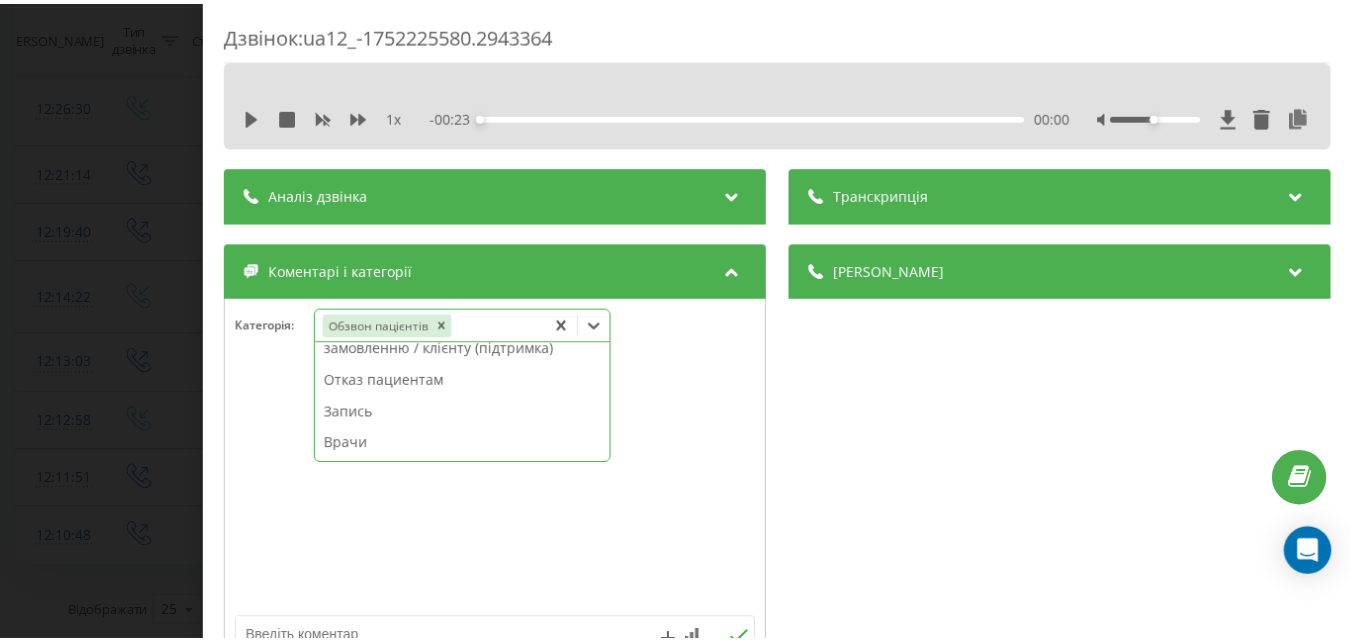 scroll, scrollTop: 64, scrollLeft: 0, axis: vertical 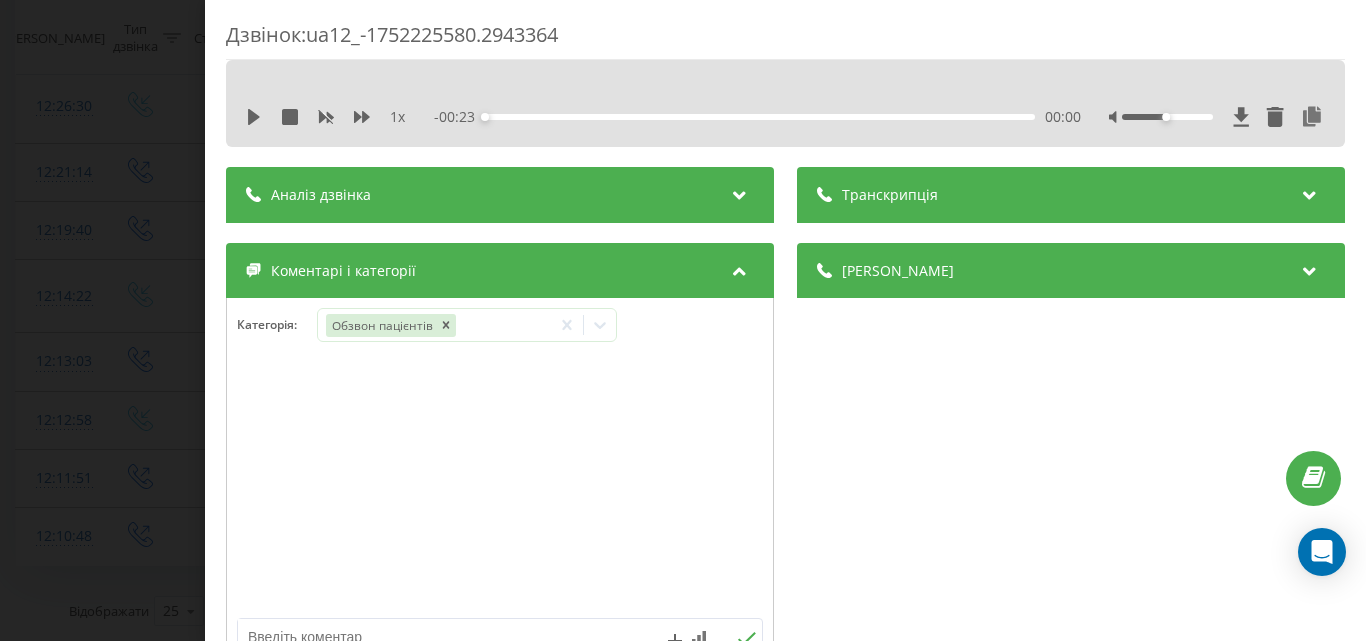 click on "Дзвінок :  ua12_-1752225580.2943364   1 x  - 00:23 00:00   00:00   Транскрипція Для AI-аналізу майбутніх дзвінків  налаштуйте та активуйте профіль на сторінці . Якщо профіль вже є і дзвінок відповідає його умовам, оновіть сторінку через 10 хвилин - AI аналізує поточний дзвінок. Аналіз дзвінка Для AI-аналізу майбутніх дзвінків  налаштуйте та активуйте профіль на сторінці . Якщо профіль вже є і дзвінок відповідає його умовам, оновіть сторінку через 10 хвилин - AI аналізує поточний дзвінок. Деталі дзвінка Загальне Дата дзвінка 2025-07-11 12:19:40 Тип дзвінка Вихідний Статус дзвінка Успішний 380501542603" at bounding box center (683, 320) 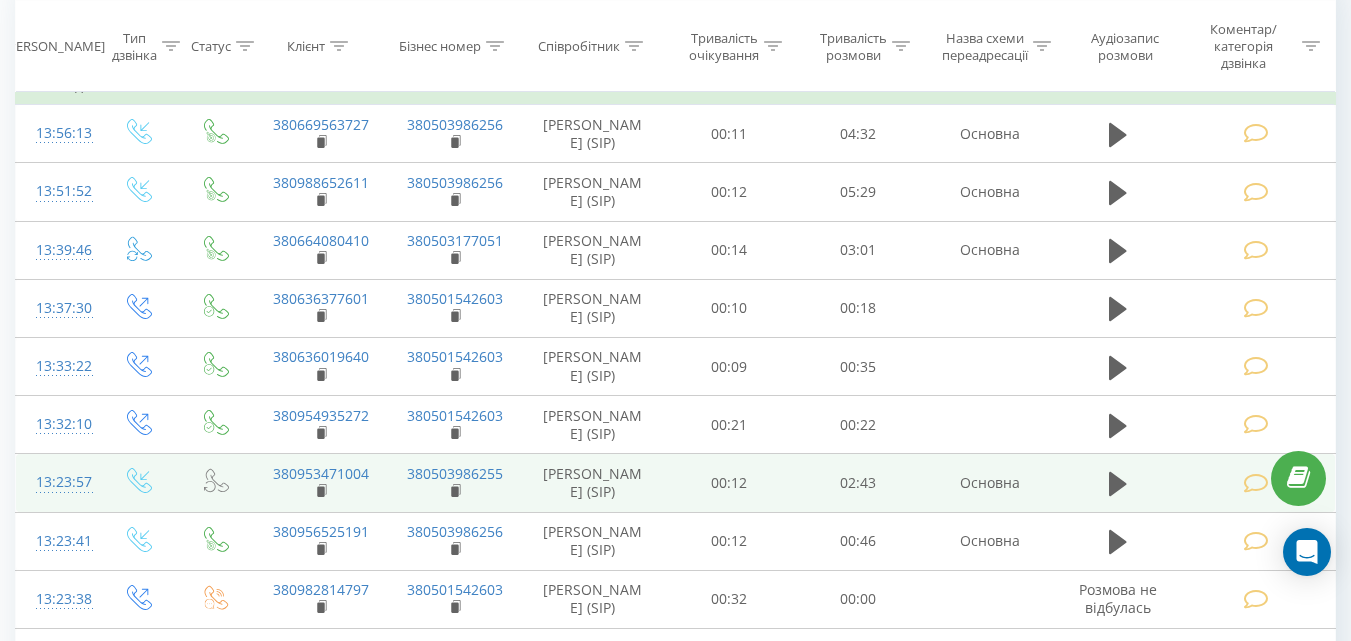 scroll, scrollTop: 500, scrollLeft: 0, axis: vertical 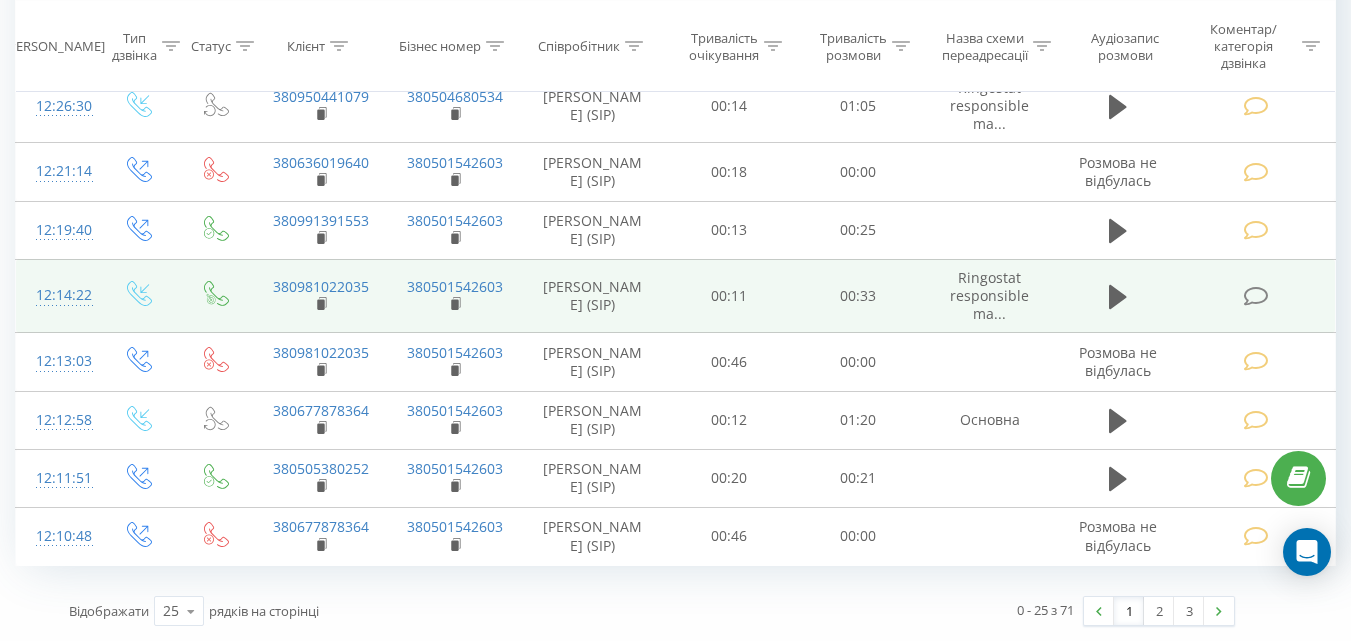click at bounding box center (1255, 296) 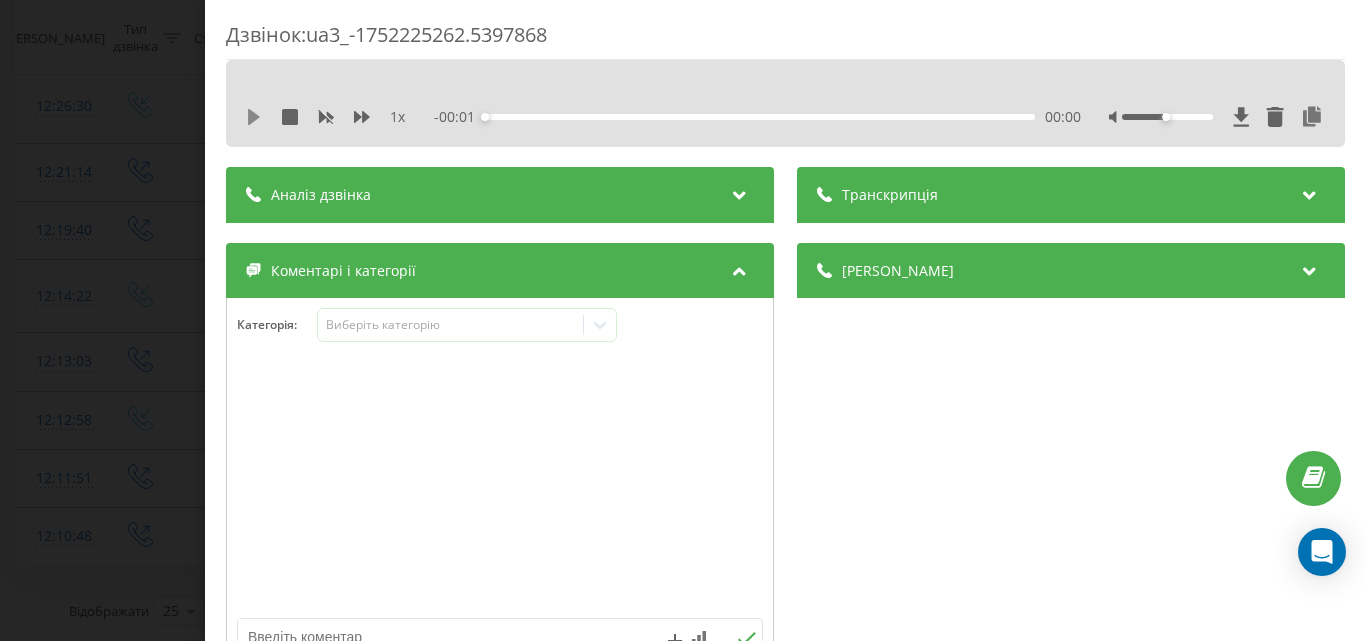 click 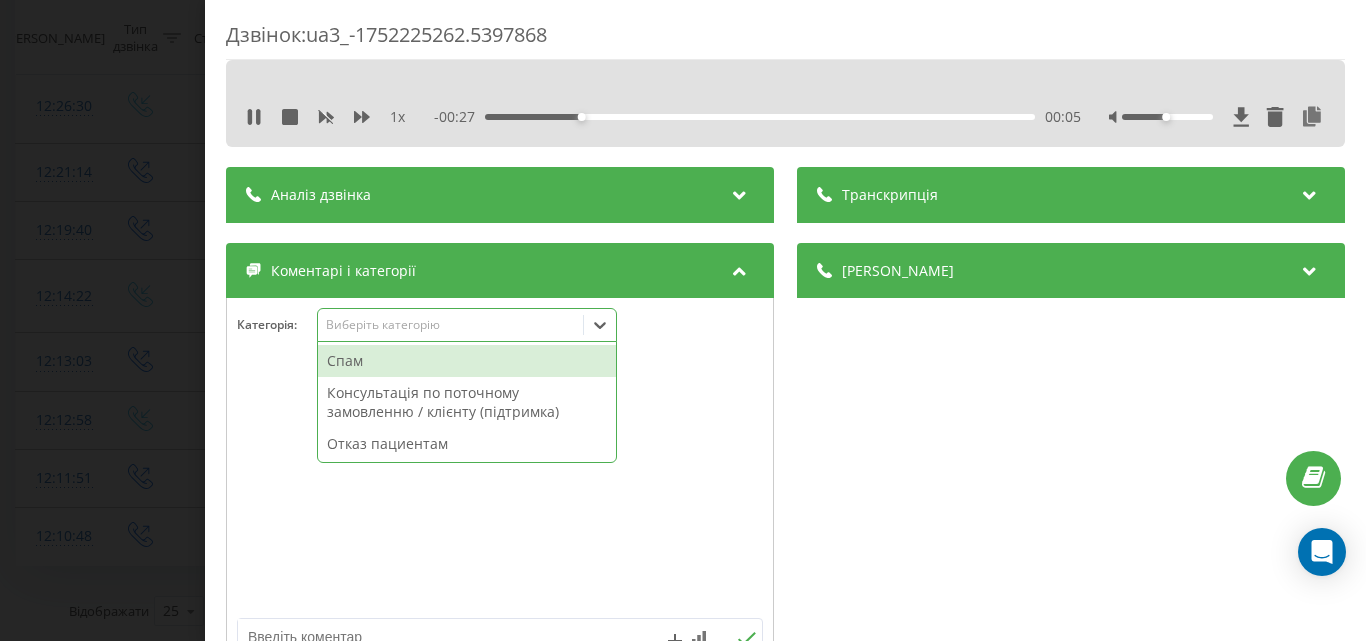 click on "Виберіть категорію" 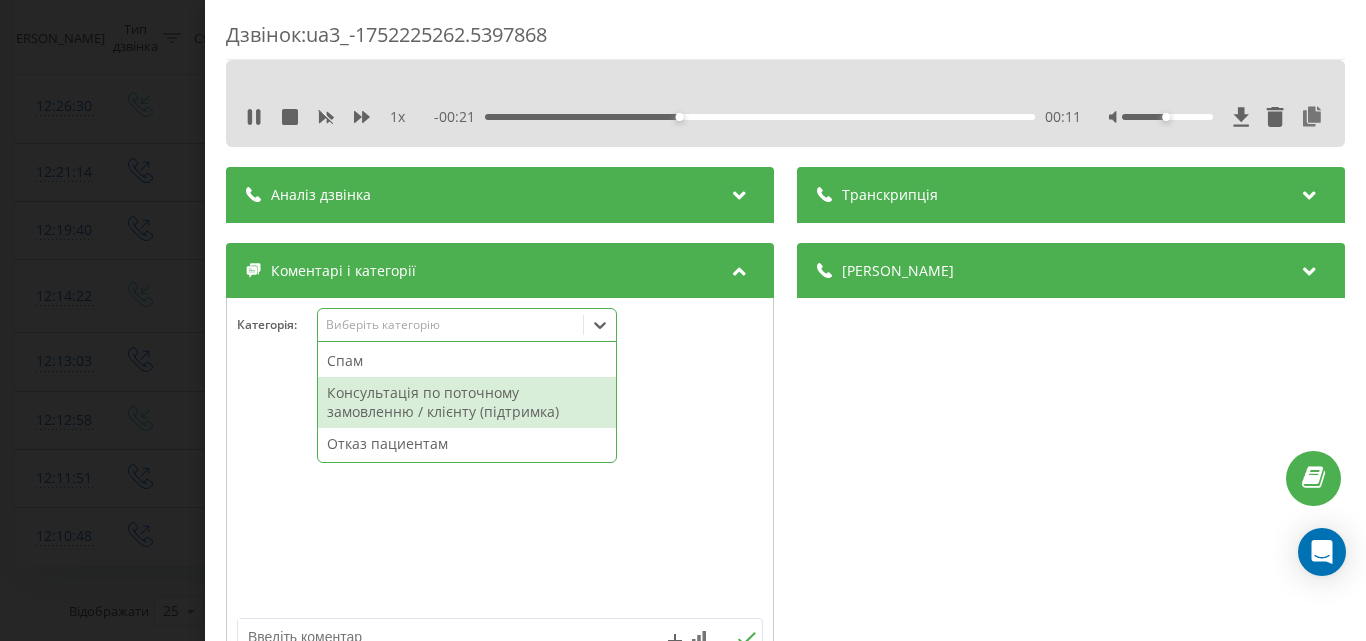 click on "Консультація по поточному замовленню / клієнту (підтримка)" 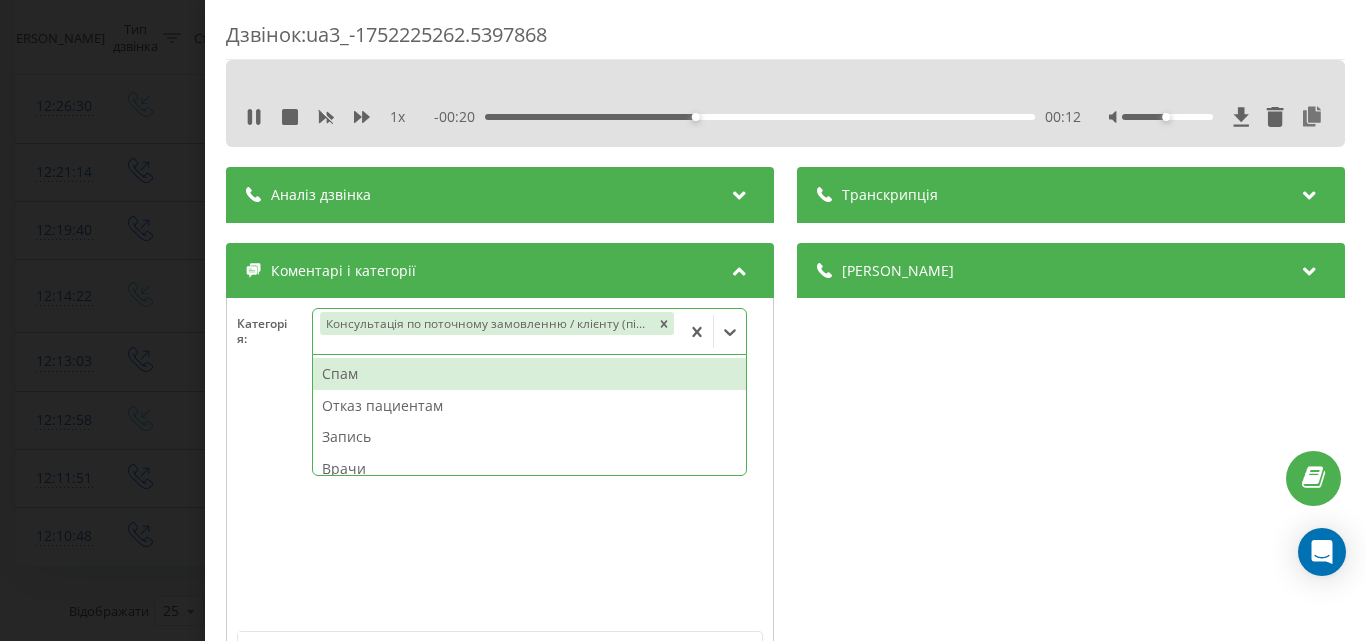 click on "Дзвінок :  ua3_-1752225262.5397868   1 x  - 00:20 00:12   00:12   Транскрипція Для AI-аналізу майбутніх дзвінків  налаштуйте та активуйте профіль на сторінці . Якщо профіль вже є і дзвінок відповідає його умовам, оновіть сторінку через 10 хвилин - AI аналізує поточний дзвінок. Аналіз дзвінка Для AI-аналізу майбутніх дзвінків  налаштуйте та активуйте профіль на сторінці . Якщо профіль вже є і дзвінок відповідає його умовам, оновіть сторінку через 10 хвилин - AI аналізує поточний дзвінок. Деталі дзвінка Загальне Дата дзвінка [DATE] 12:14:22 Тип дзвінка Вхідний Статус дзвінка Цільовий 380981022035 :" 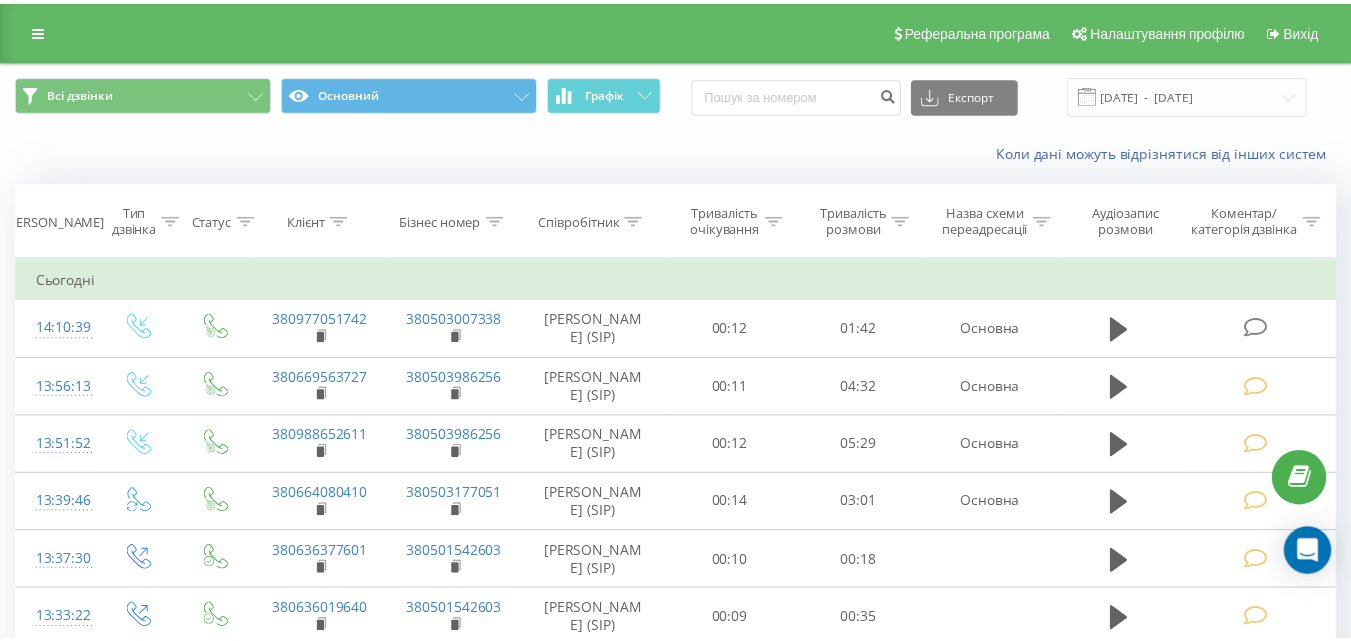 scroll, scrollTop: 0, scrollLeft: 0, axis: both 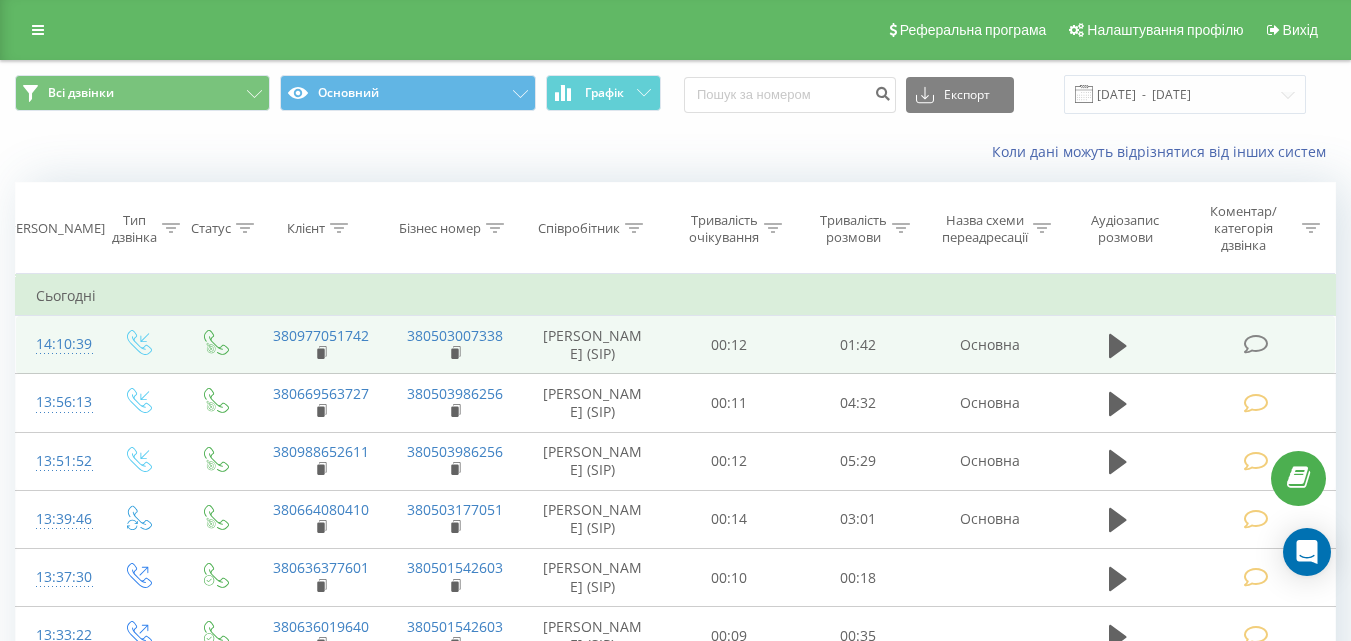 click at bounding box center [1255, 344] 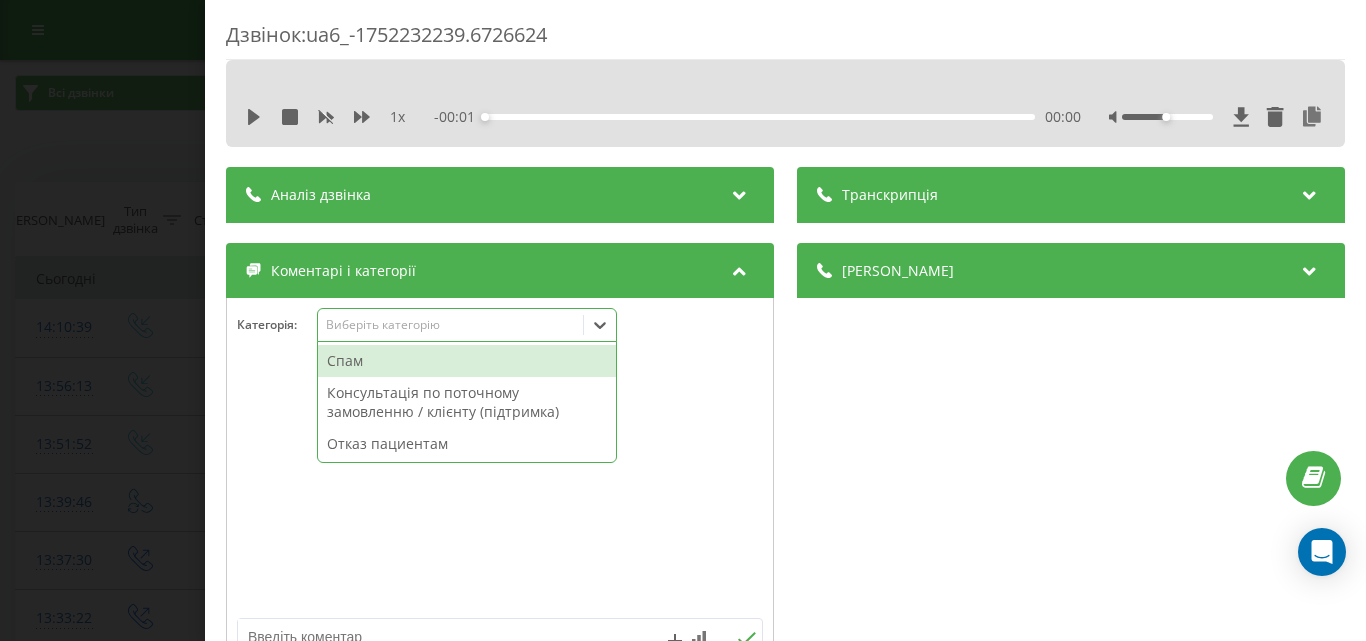 click on "Виберіть категорію" at bounding box center [450, 325] 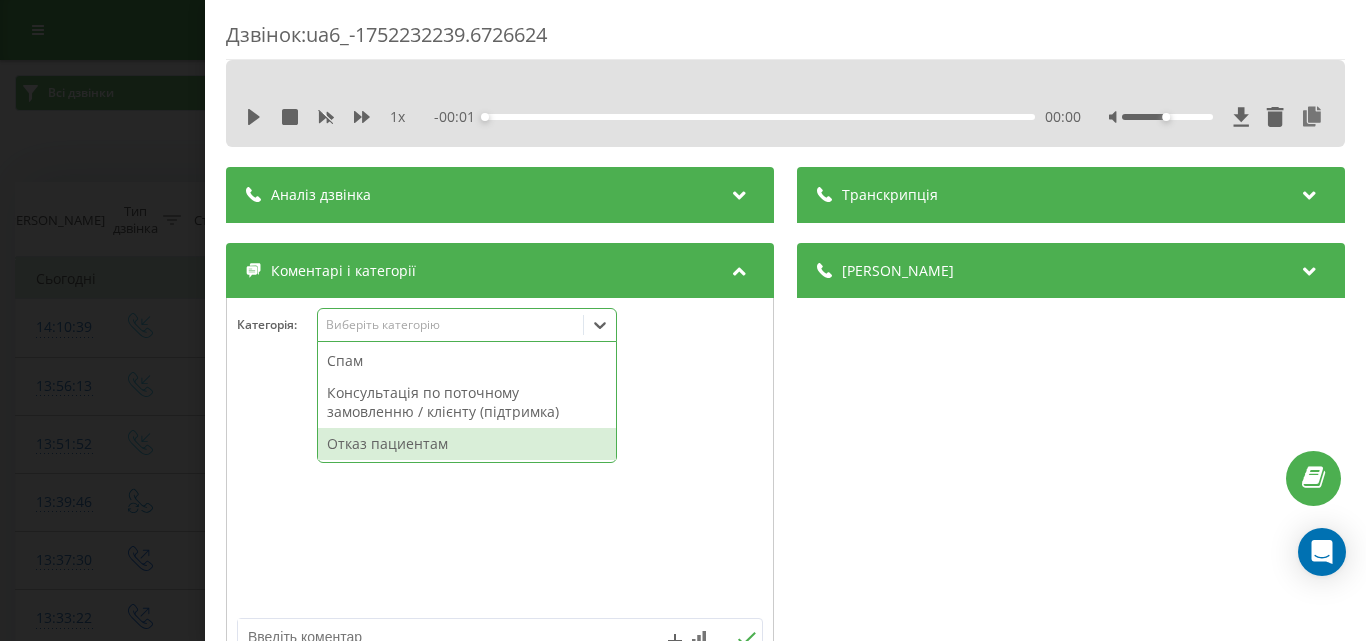 click on "Отказ пациентам" at bounding box center (467, 444) 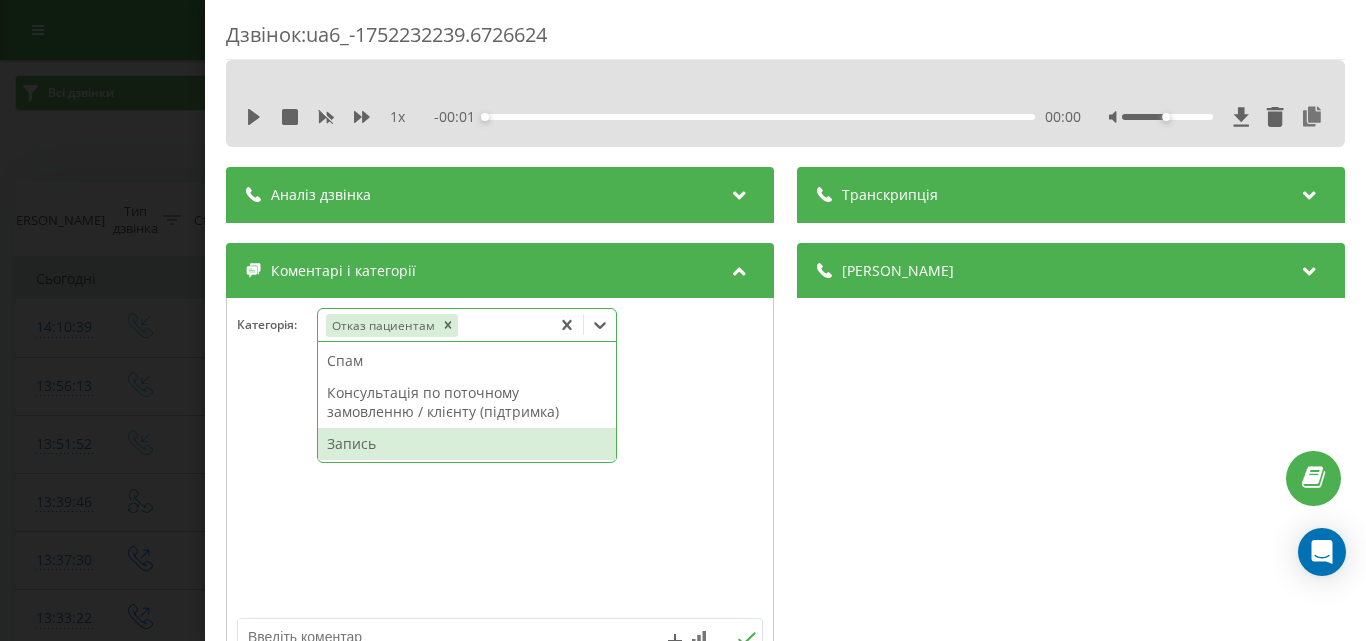 scroll, scrollTop: 64, scrollLeft: 0, axis: vertical 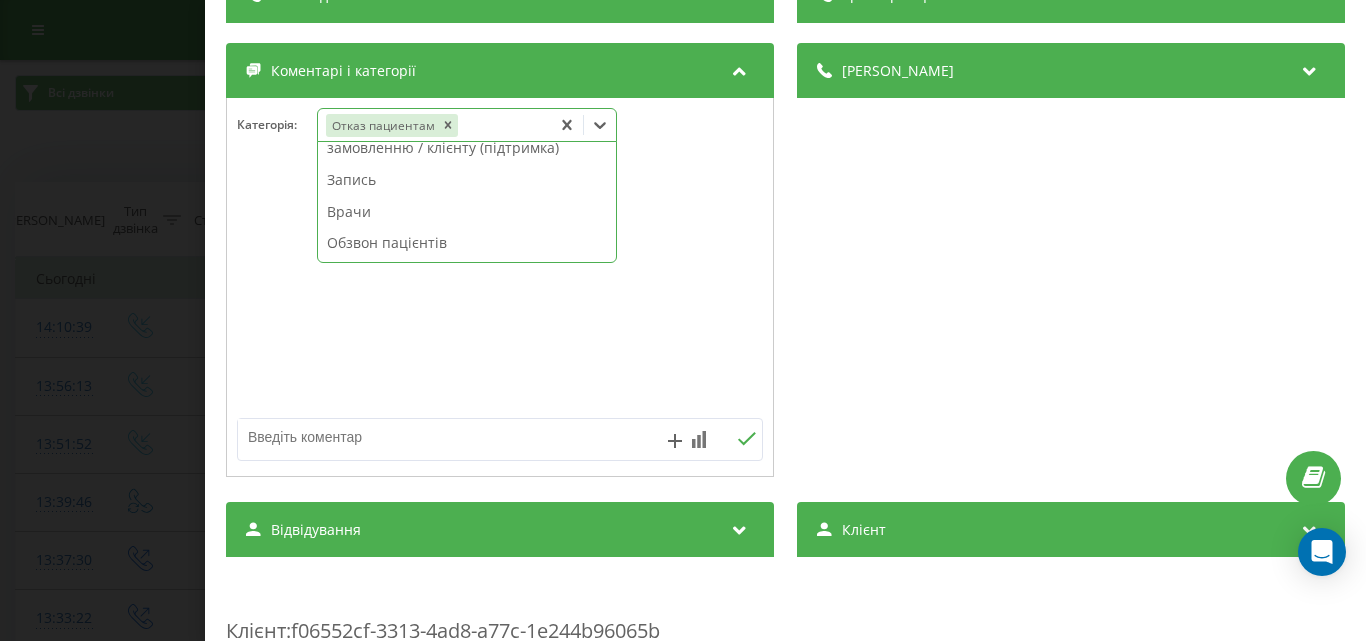click at bounding box center (447, 437) 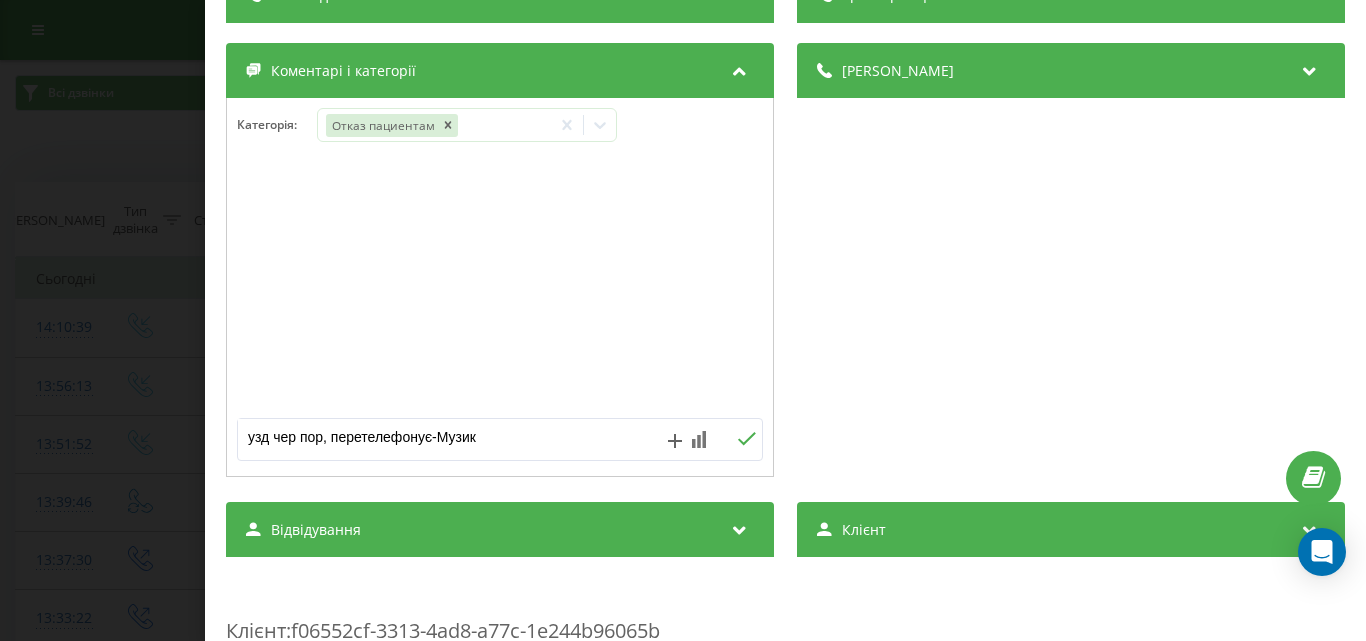 type on "узд чер пор, перетелефонує-Музика" 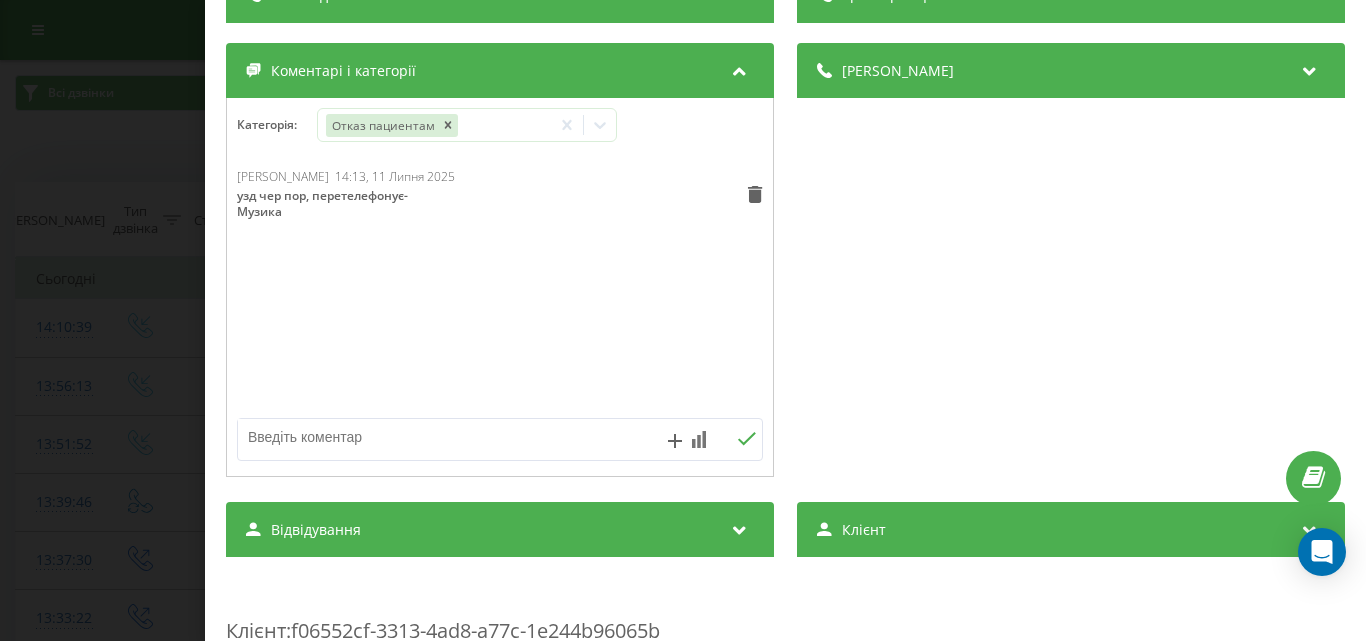 drag, startPoint x: 117, startPoint y: 153, endPoint x: 552, endPoint y: 1, distance: 460.79172 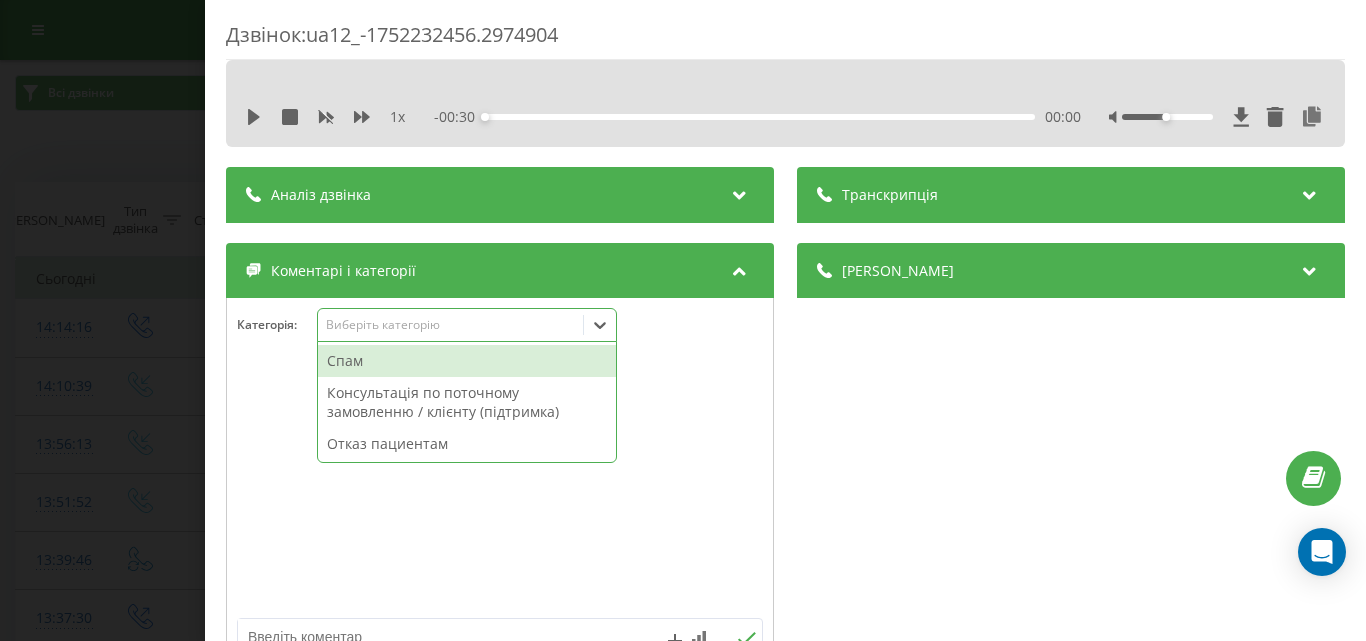 scroll, scrollTop: 0, scrollLeft: 0, axis: both 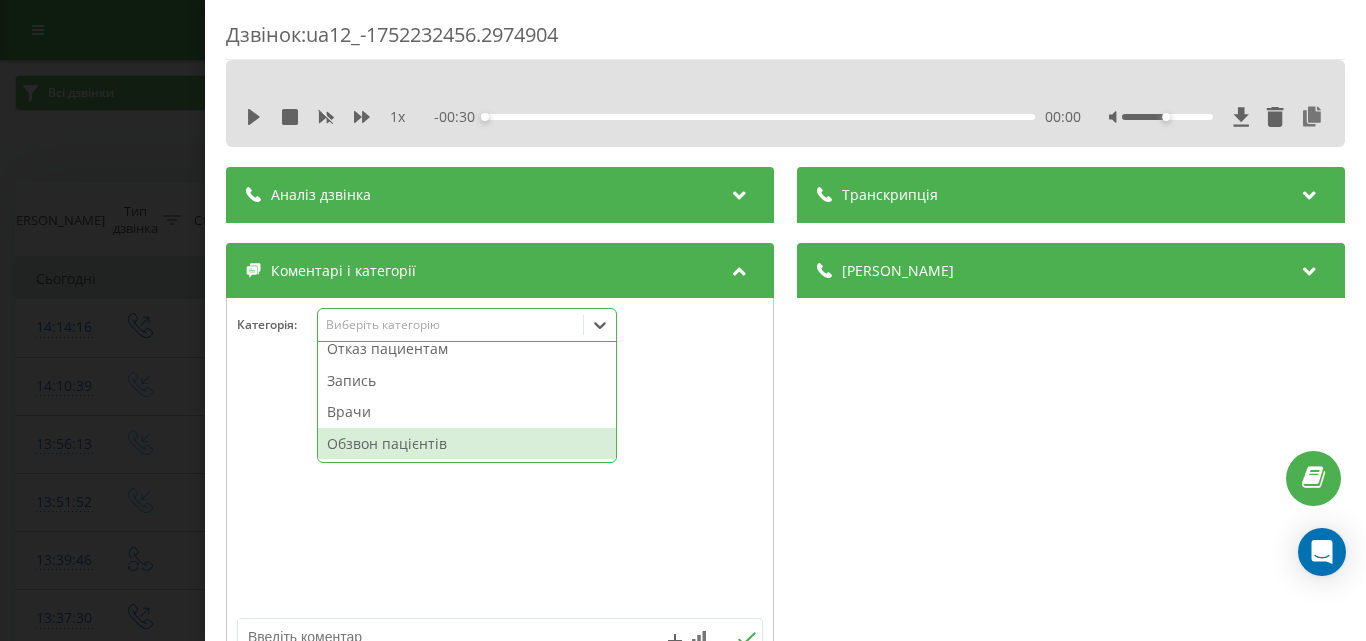 click on "Обзвон пацієнтів" at bounding box center (467, 444) 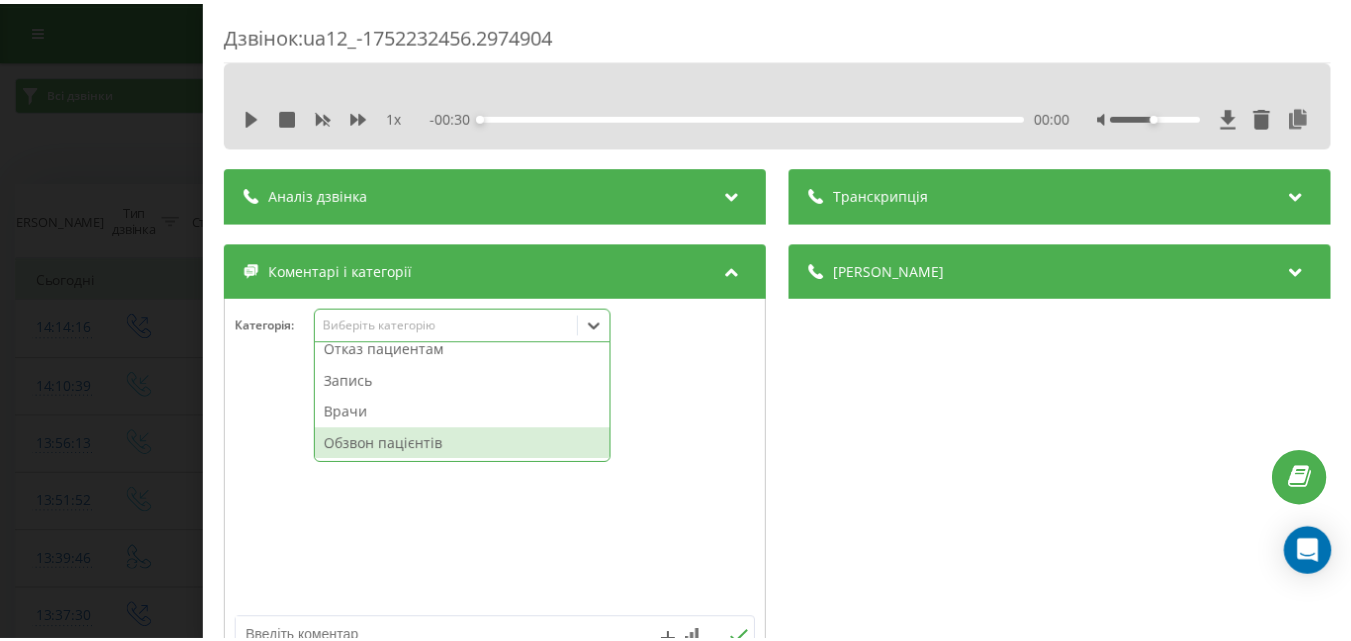 scroll, scrollTop: 64, scrollLeft: 0, axis: vertical 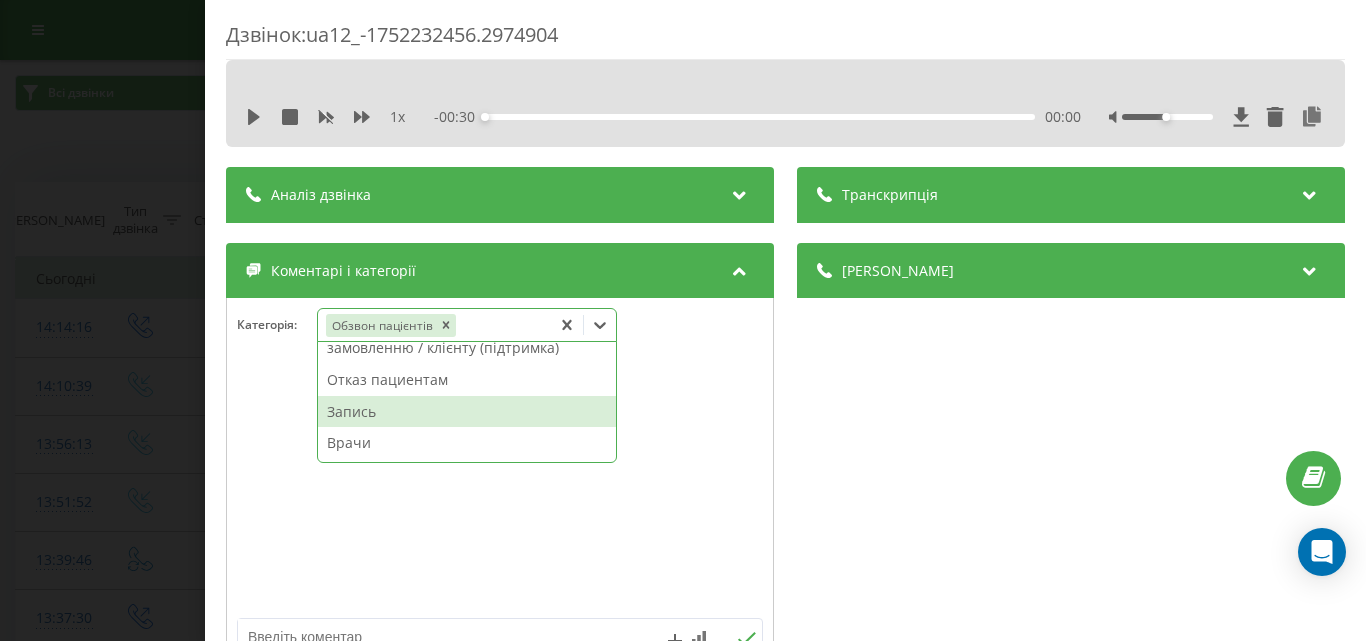 click on "Дзвінок :  ua12_-1752232456.2974904   1 x  - 00:30 00:00   00:00   Транскрипція Для AI-аналізу майбутніх дзвінків  налаштуйте та активуйте профіль на сторінці . Якщо профіль вже є і дзвінок відповідає його умовам, оновіть сторінку через 10 хвилин - AI аналізує поточний дзвінок. Аналіз дзвінка Для AI-аналізу майбутніх дзвінків  налаштуйте та активуйте профіль на сторінці . Якщо профіль вже є і дзвінок відповідає його умовам, оновіть сторінку через 10 хвилин - AI аналізує поточний дзвінок. Деталі дзвінка Загальне Дата дзвінка [DATE] 14:14:16 Тип дзвінка Вихідний Статус дзвінка Успішний 380501542603" at bounding box center [683, 320] 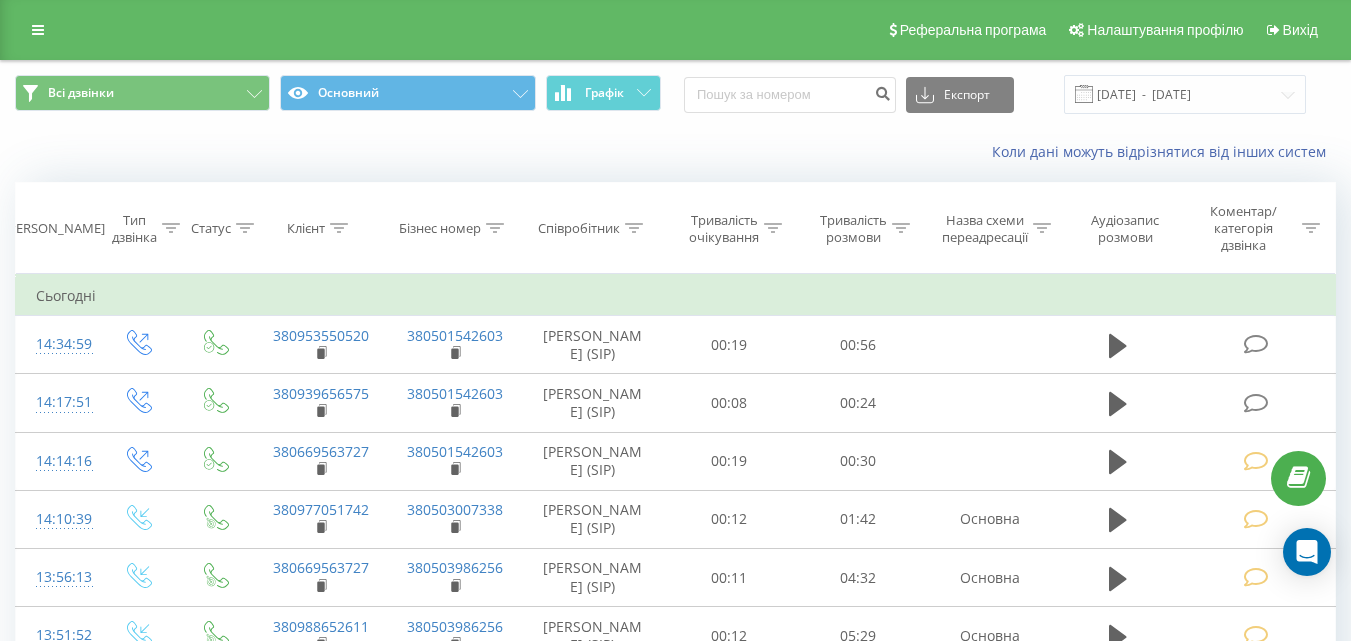 scroll, scrollTop: 0, scrollLeft: 0, axis: both 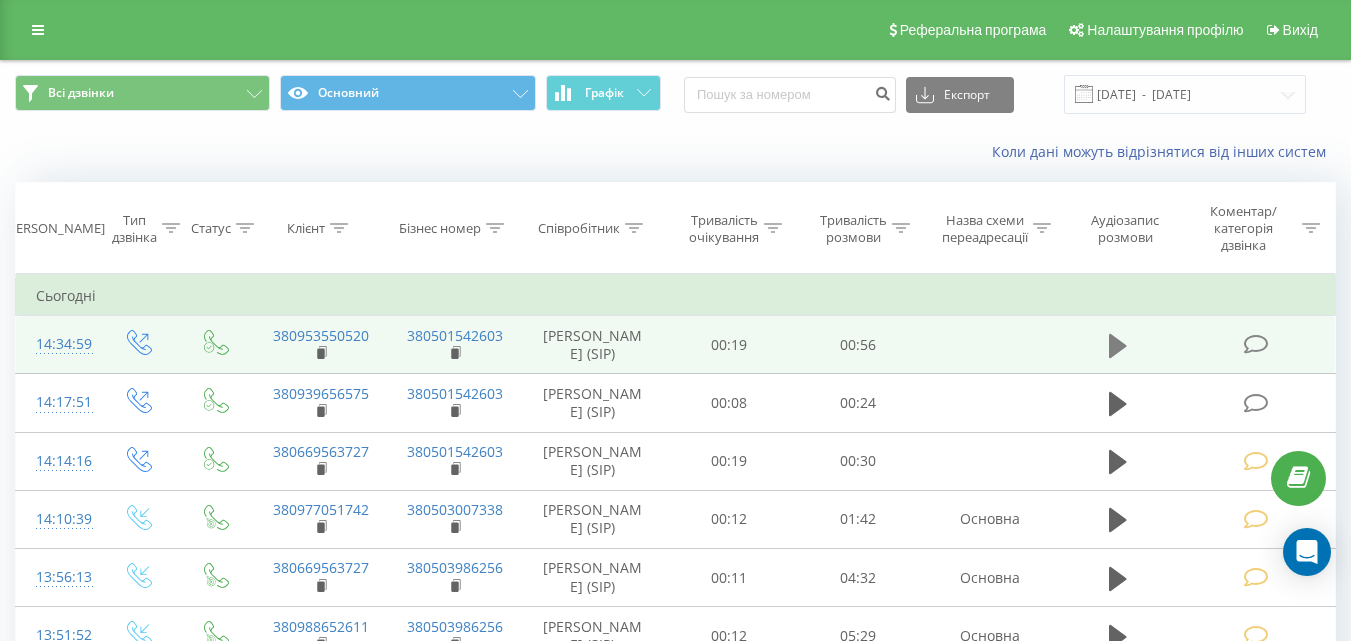 click 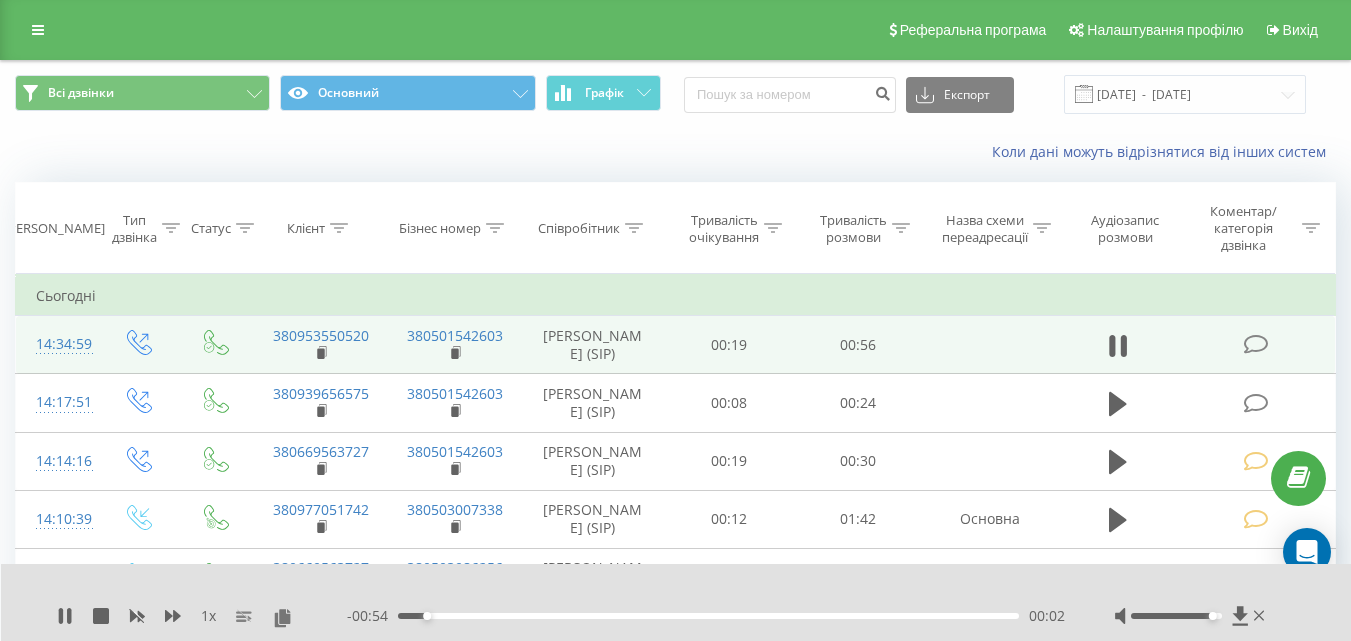 click at bounding box center [1176, 616] 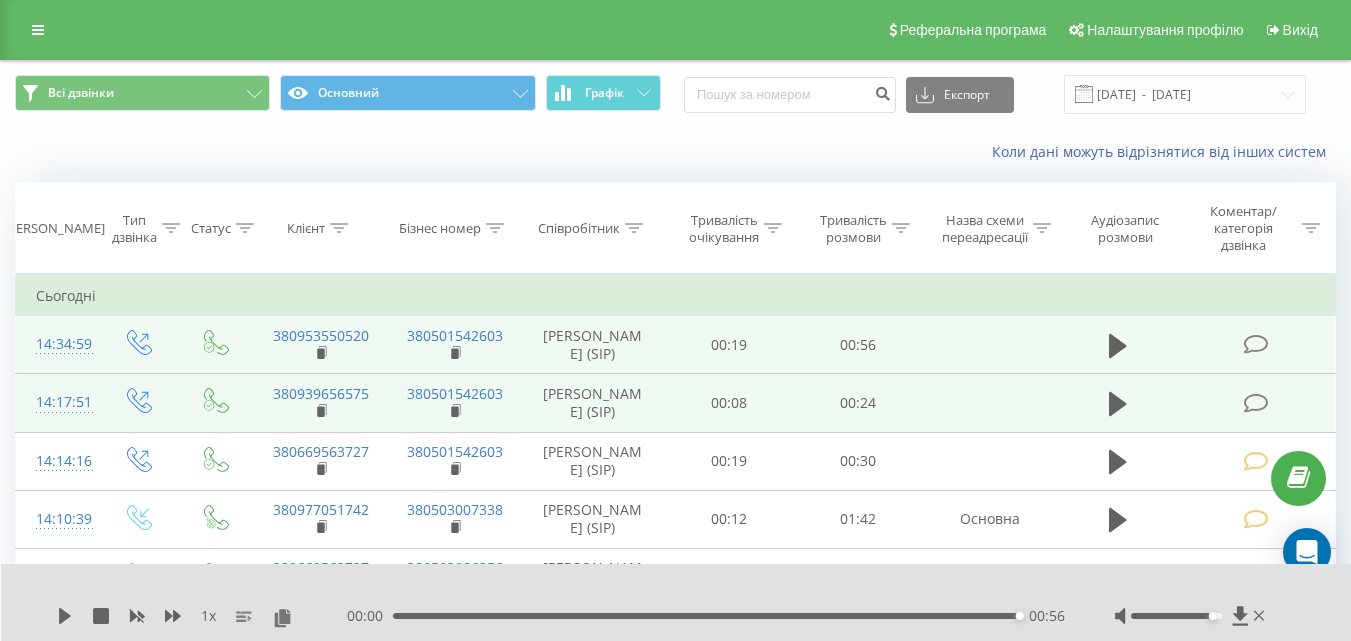 click at bounding box center (1255, 403) 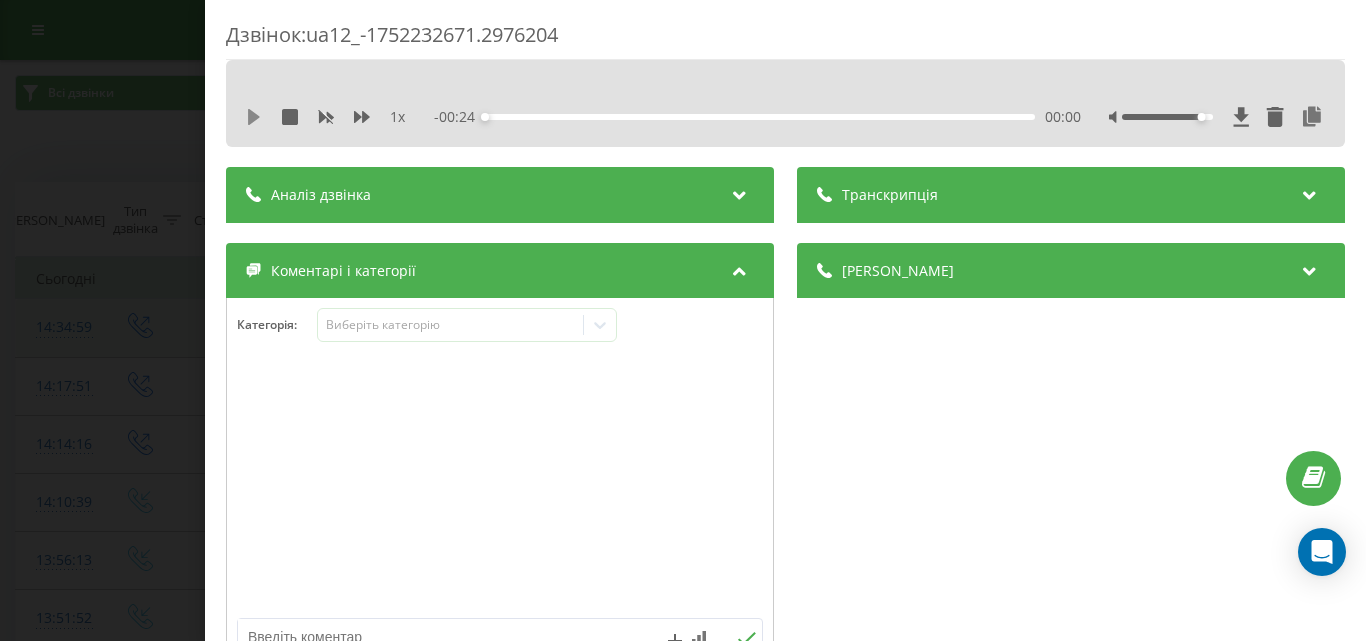 click 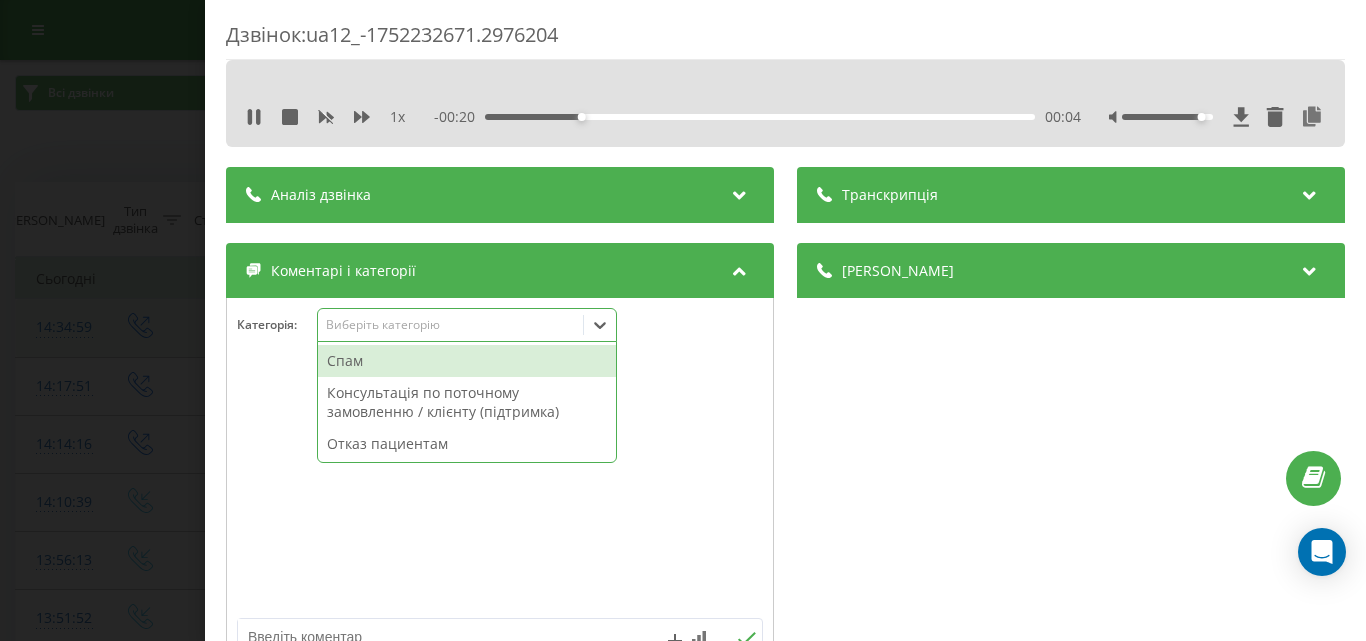 click on "Виберіть категорію" at bounding box center [450, 325] 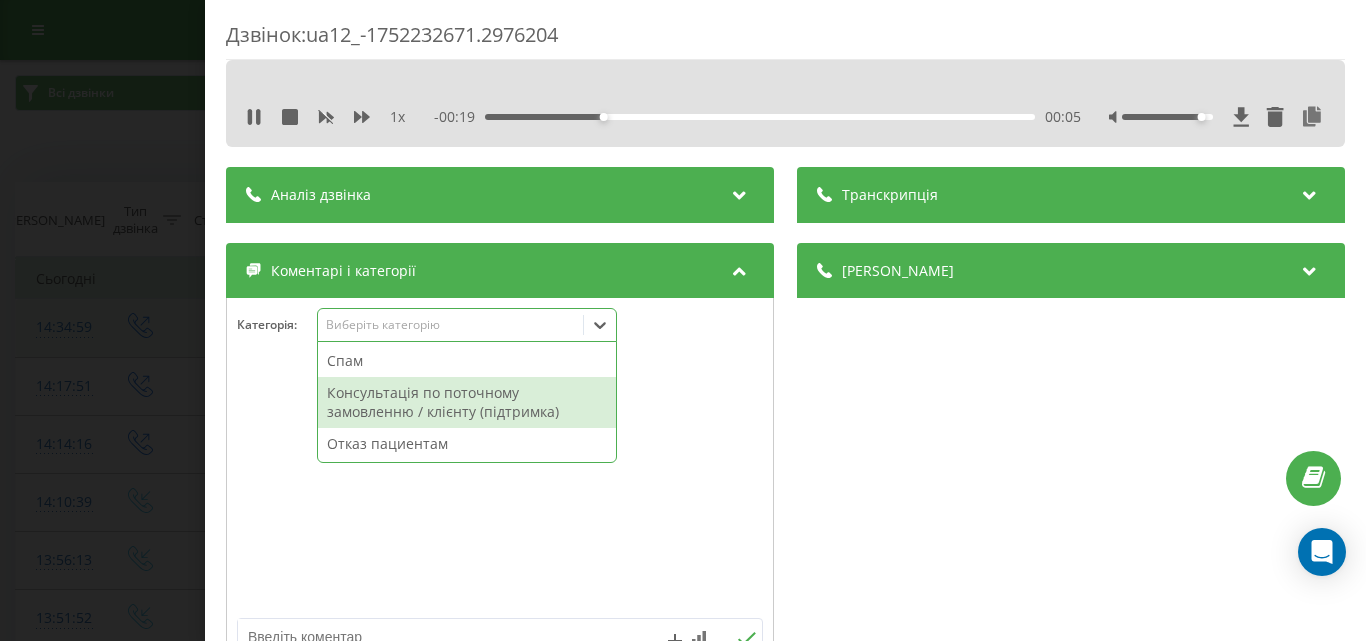 scroll, scrollTop: 95, scrollLeft: 0, axis: vertical 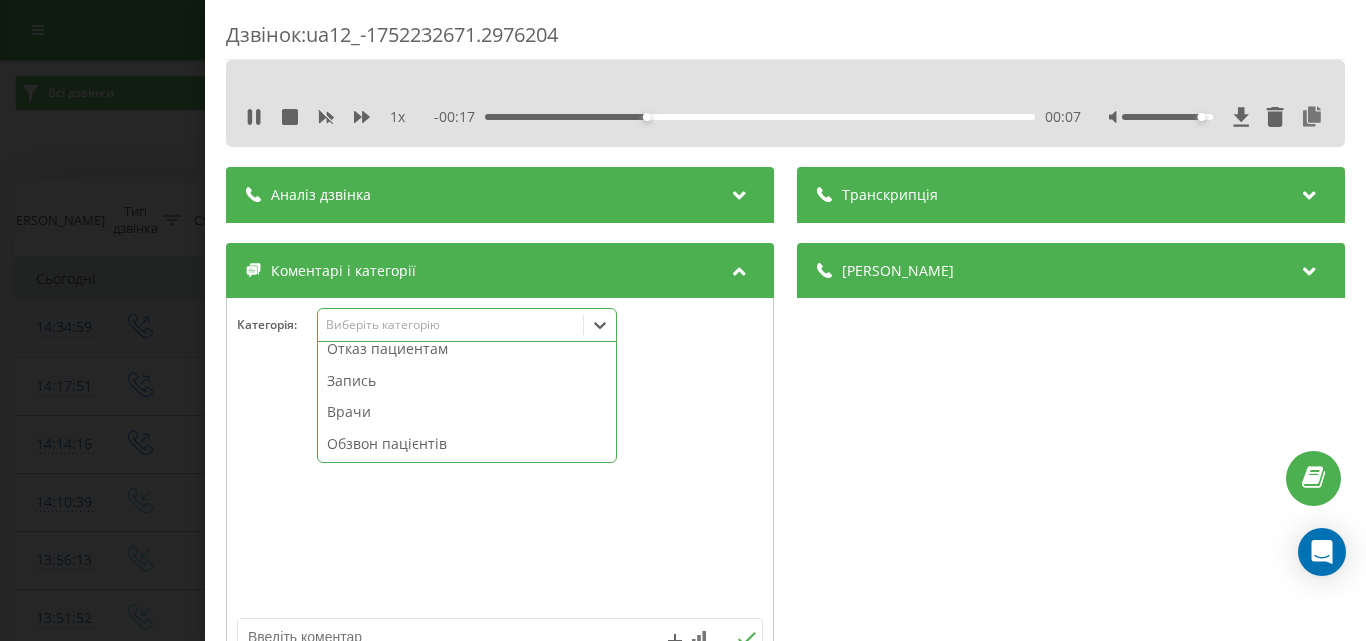 click on "Обзвон пацієнтів" at bounding box center [467, 444] 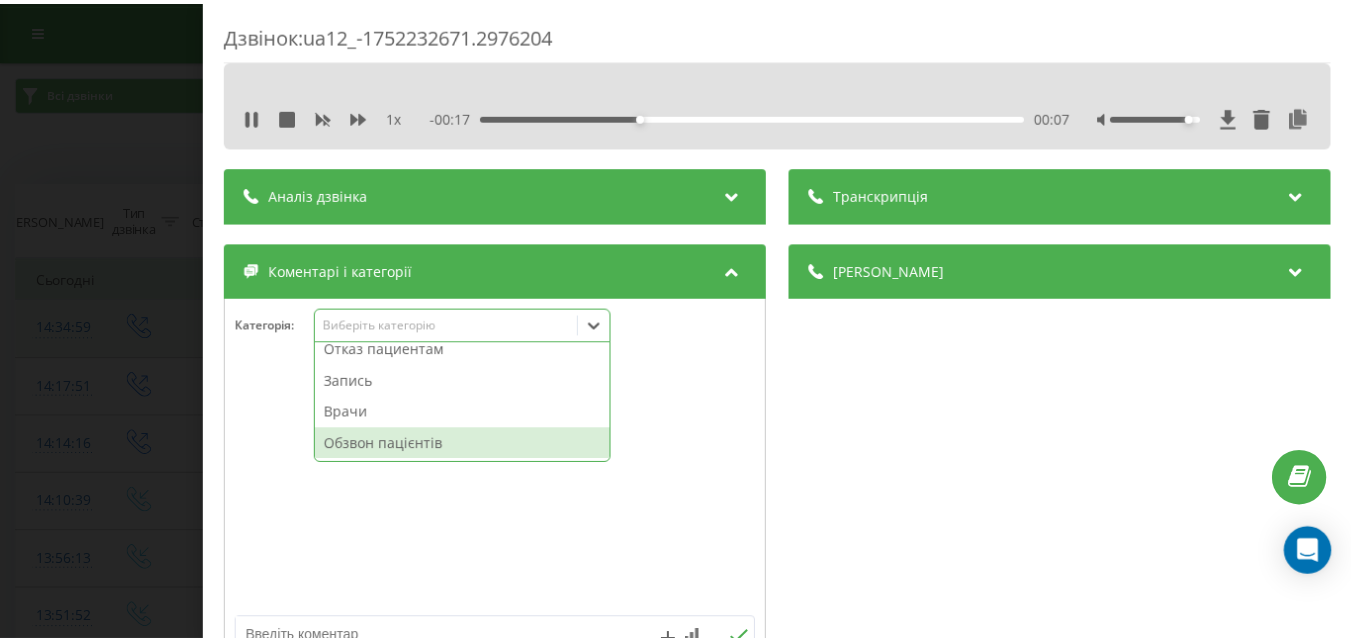 scroll, scrollTop: 64, scrollLeft: 0, axis: vertical 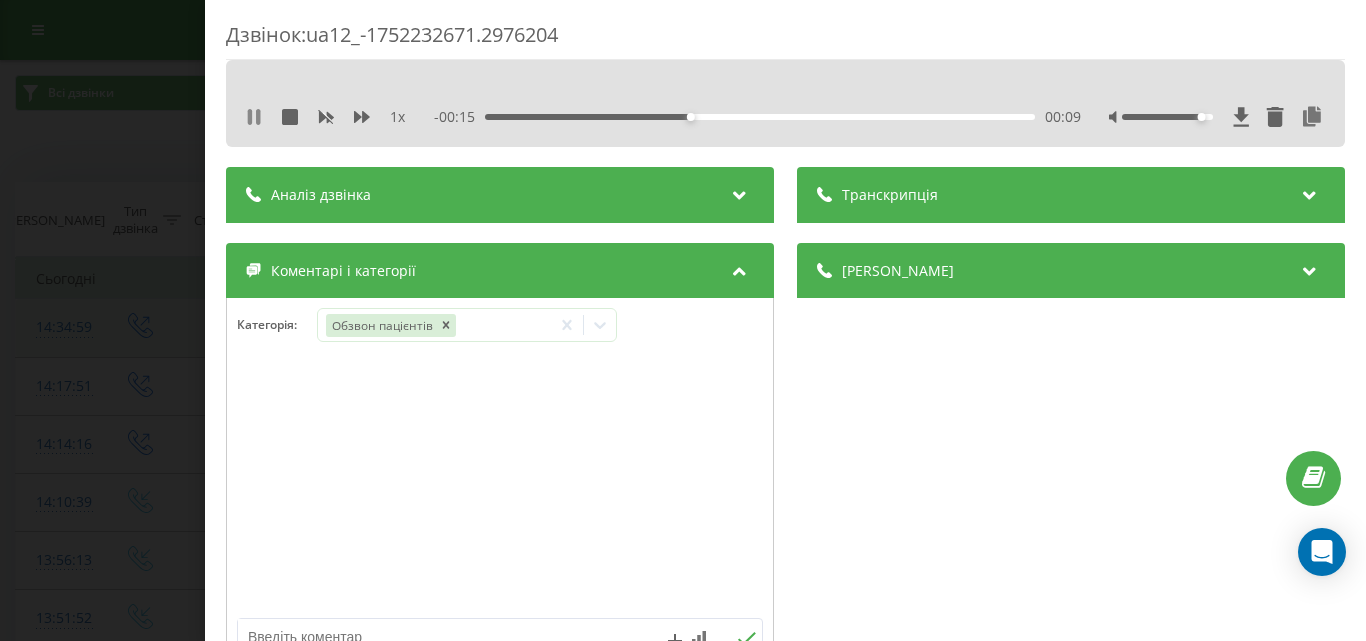 click 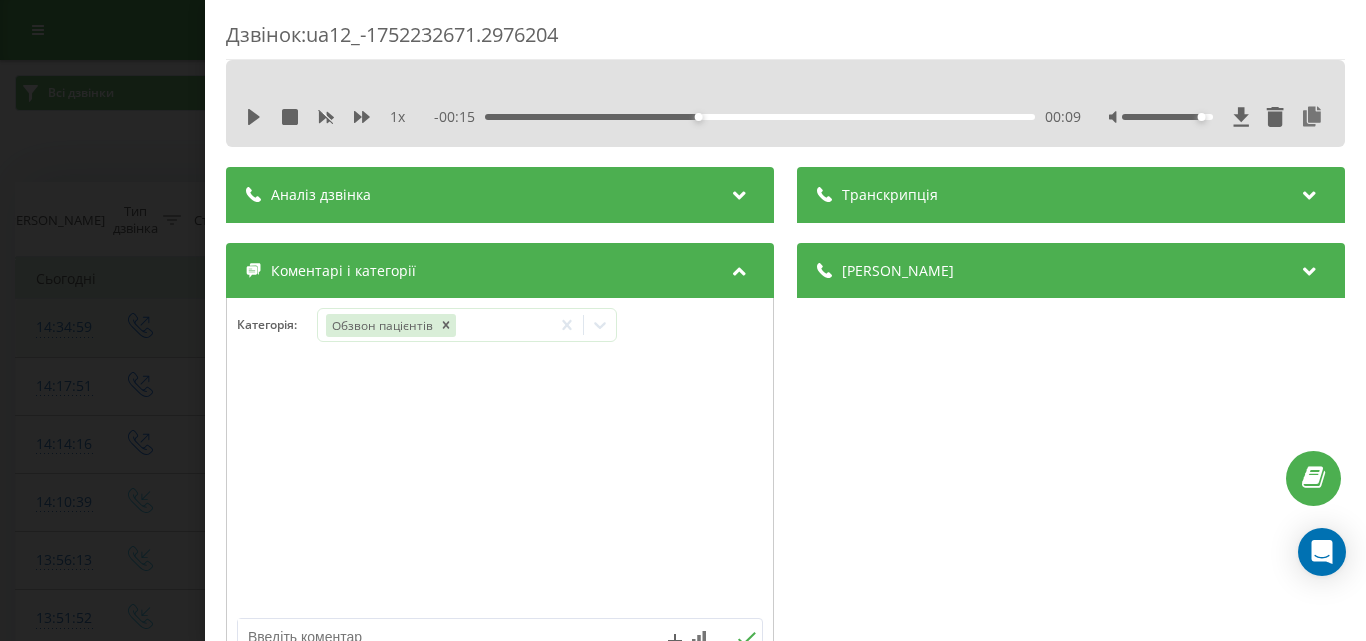 click on "Дзвінок :  ua12_-1752232671.2976204   1 x  - 00:15 00:09   00:09   Транскрипція Для AI-аналізу майбутніх дзвінків  налаштуйте та активуйте профіль на сторінці . Якщо профіль вже є і дзвінок відповідає його умовам, оновіть сторінку через 10 хвилин - AI аналізує поточний дзвінок. Аналіз дзвінка Для AI-аналізу майбутніх дзвінків  налаштуйте та активуйте профіль на сторінці . Якщо профіль вже є і дзвінок відповідає його умовам, оновіть сторінку через 10 хвилин - AI аналізує поточний дзвінок. Деталі дзвінка Загальне Дата дзвінка 2025-07-11 14:17:51 Тип дзвінка Вихідний Статус дзвінка Успішний 380501542603" at bounding box center [683, 320] 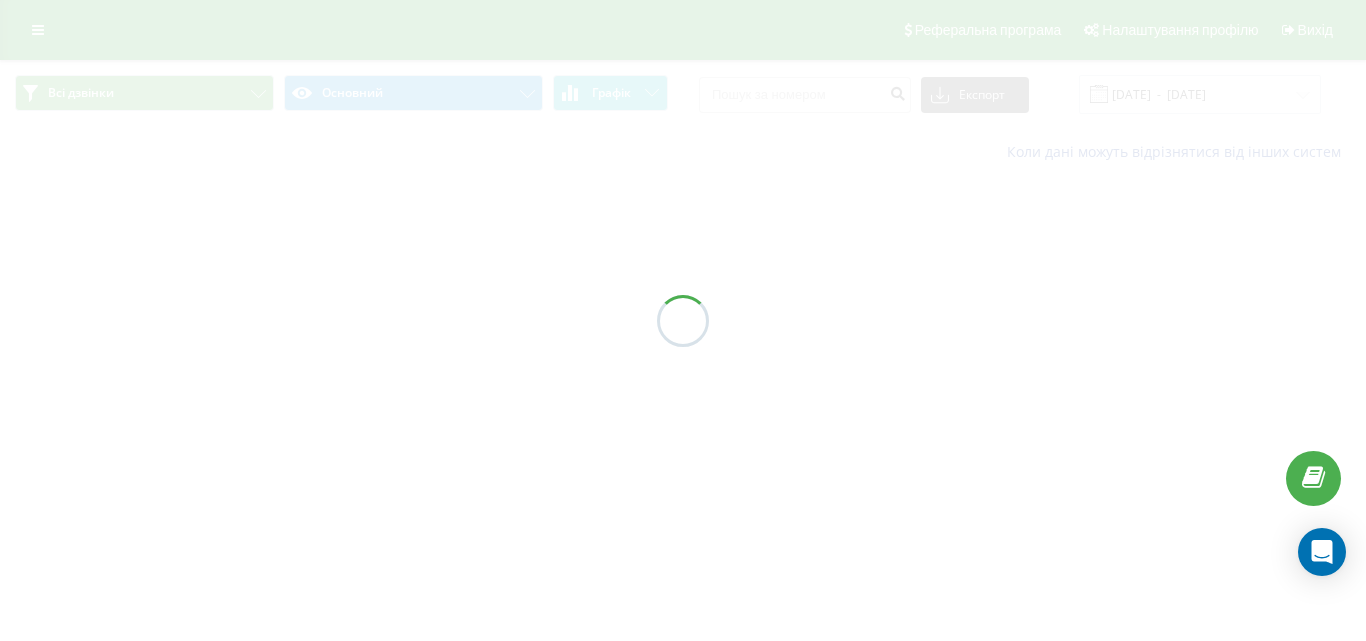 scroll, scrollTop: 0, scrollLeft: 0, axis: both 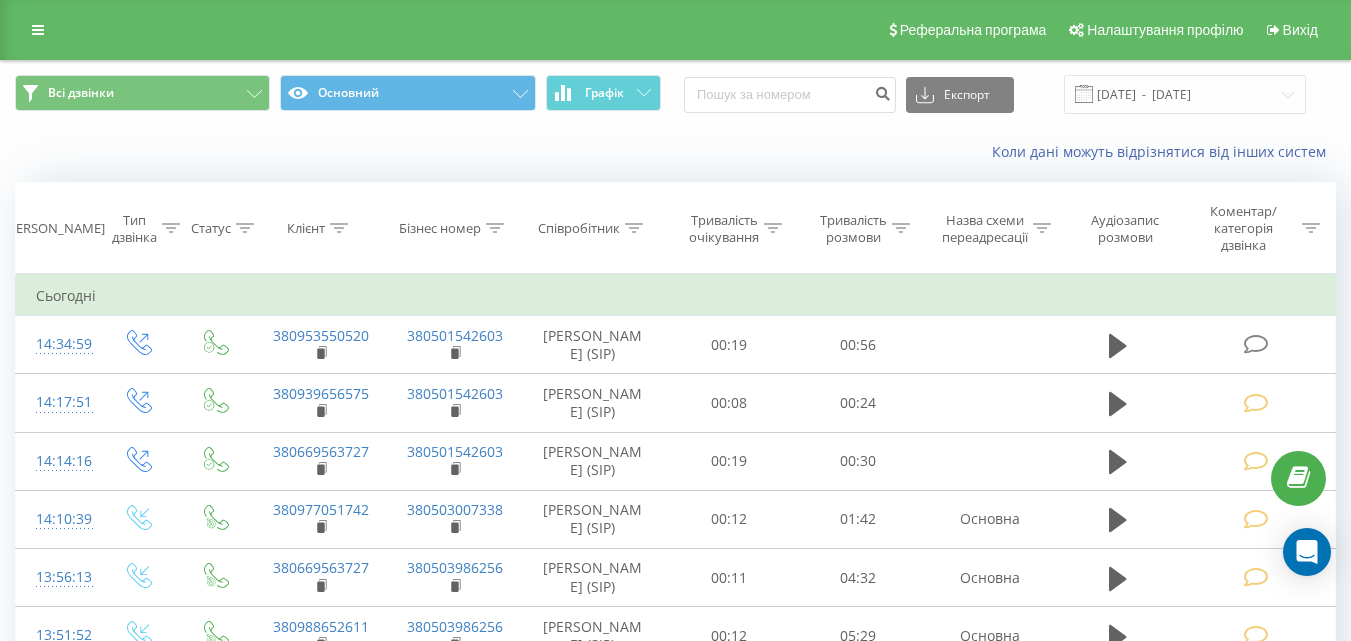 click on "Сьогодні" at bounding box center (676, 296) 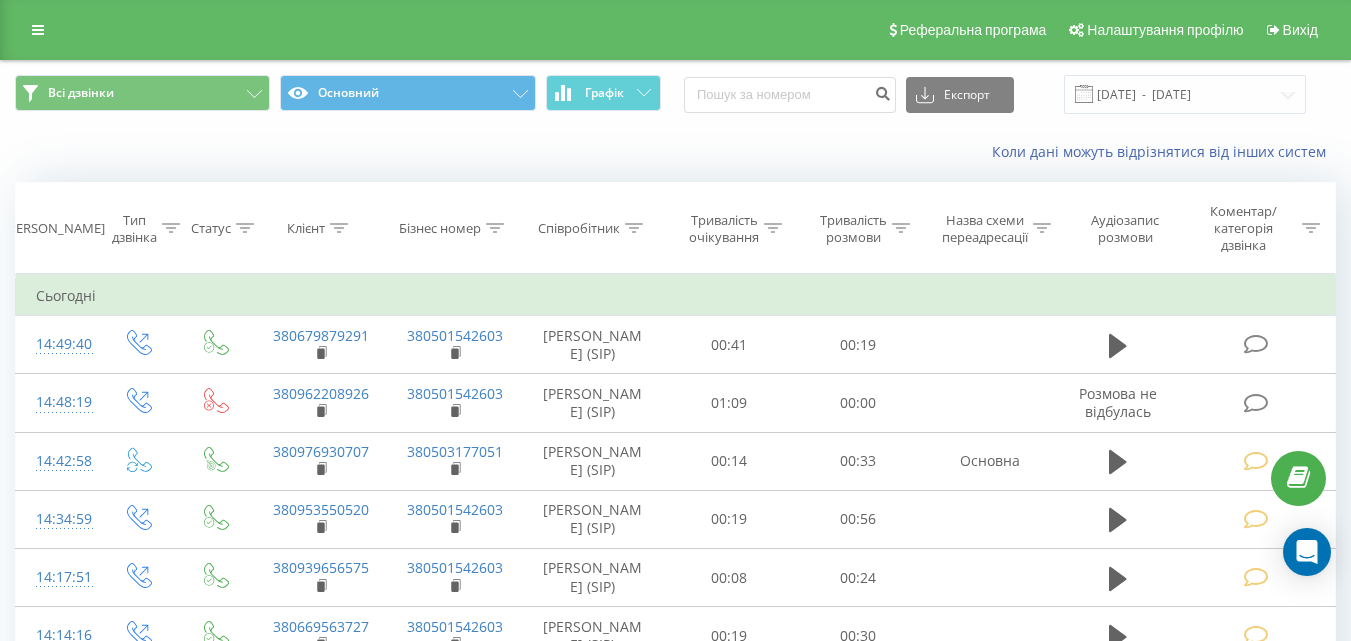 scroll, scrollTop: 0, scrollLeft: 0, axis: both 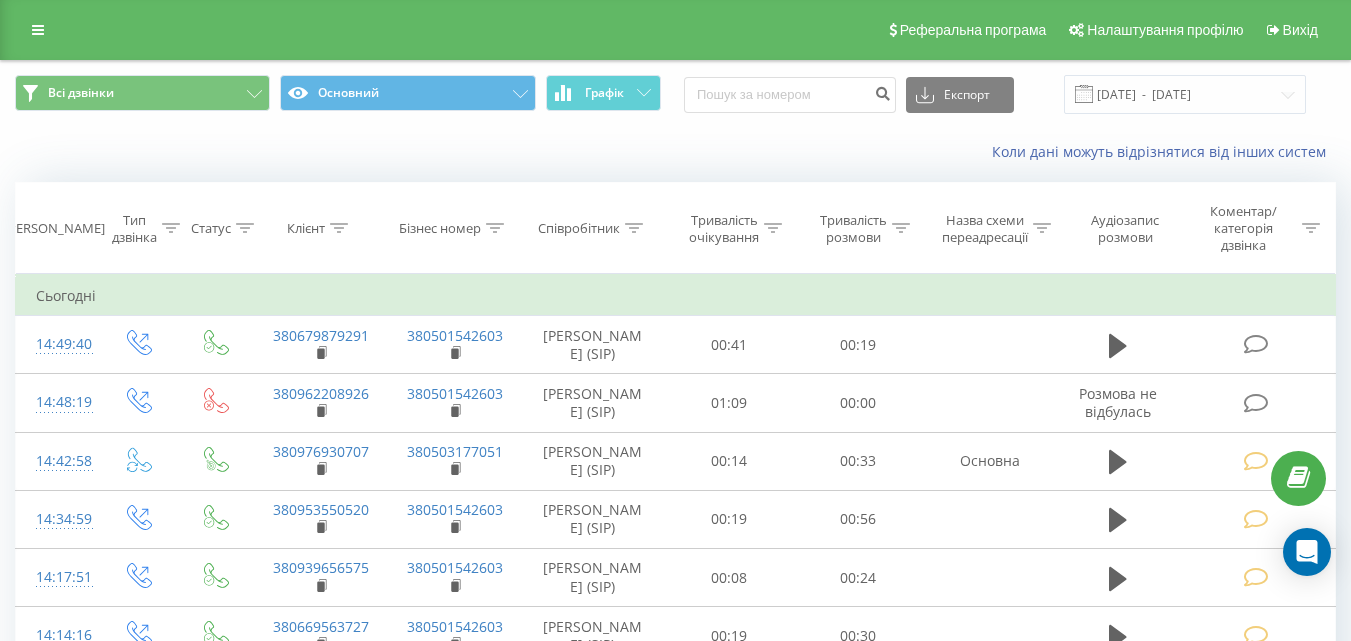 click on "Коли дані можуть відрізнятися вiд інших систем" at bounding box center (928, 152) 